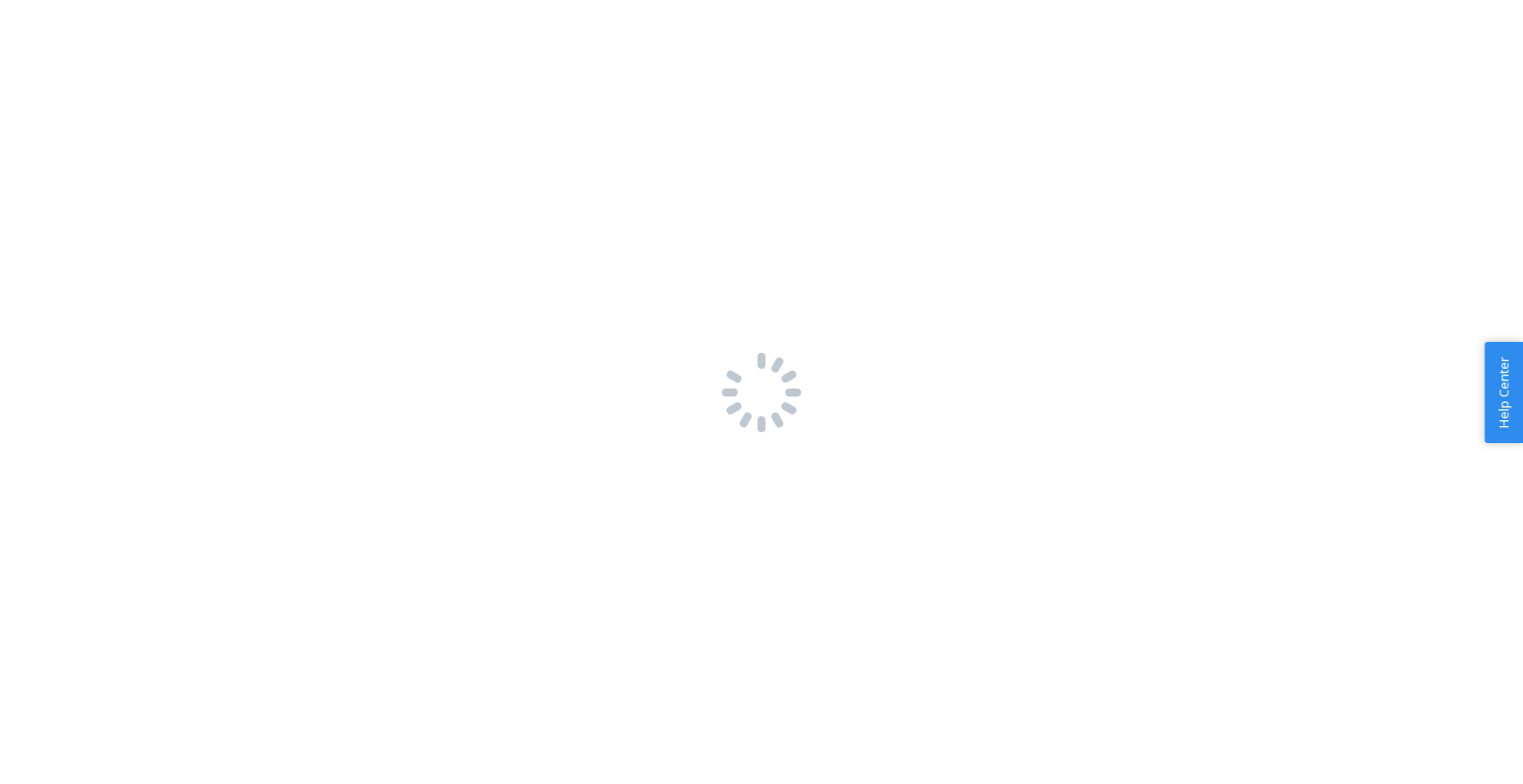 scroll, scrollTop: 0, scrollLeft: 0, axis: both 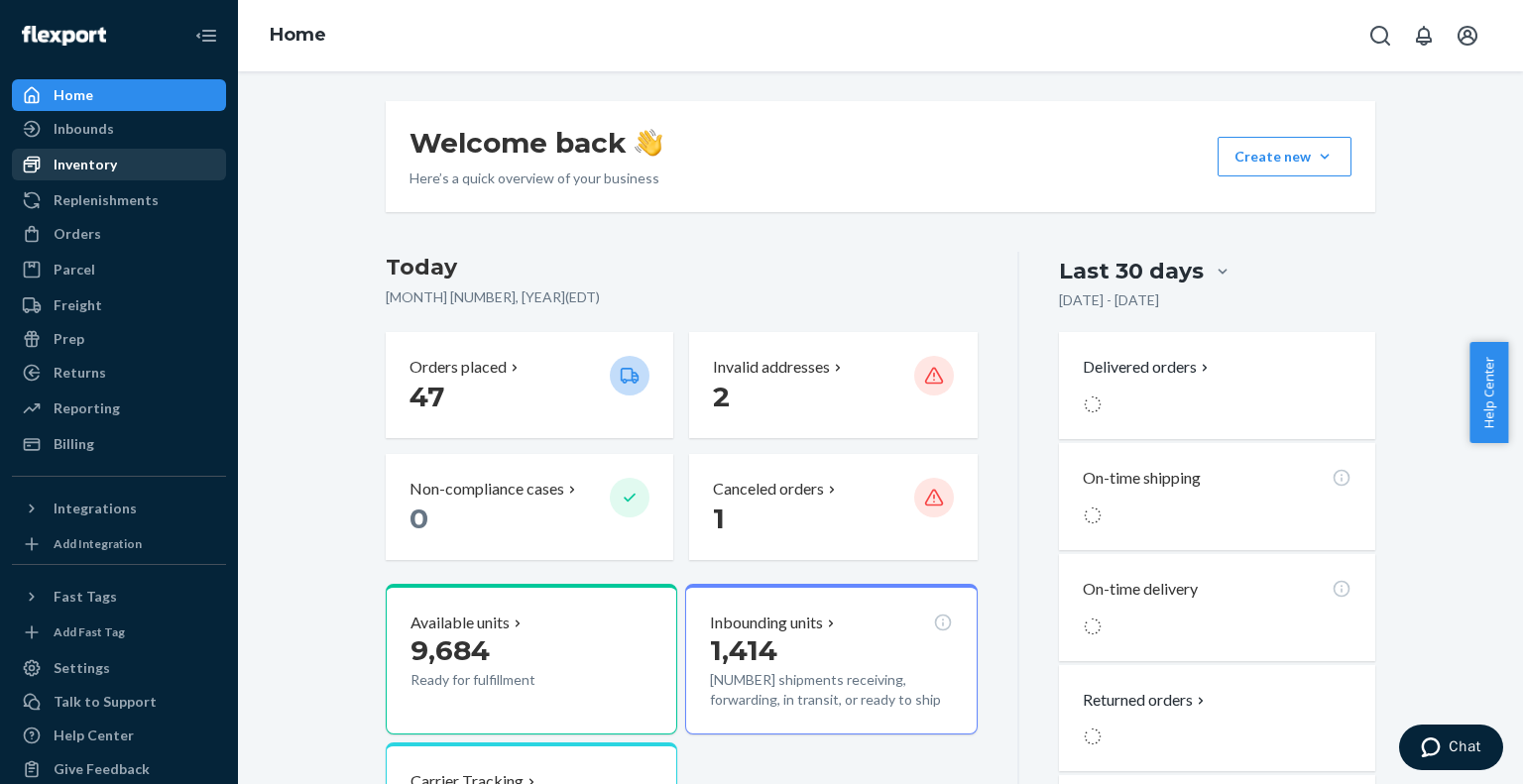 click on "Inventory" at bounding box center [85, 165] 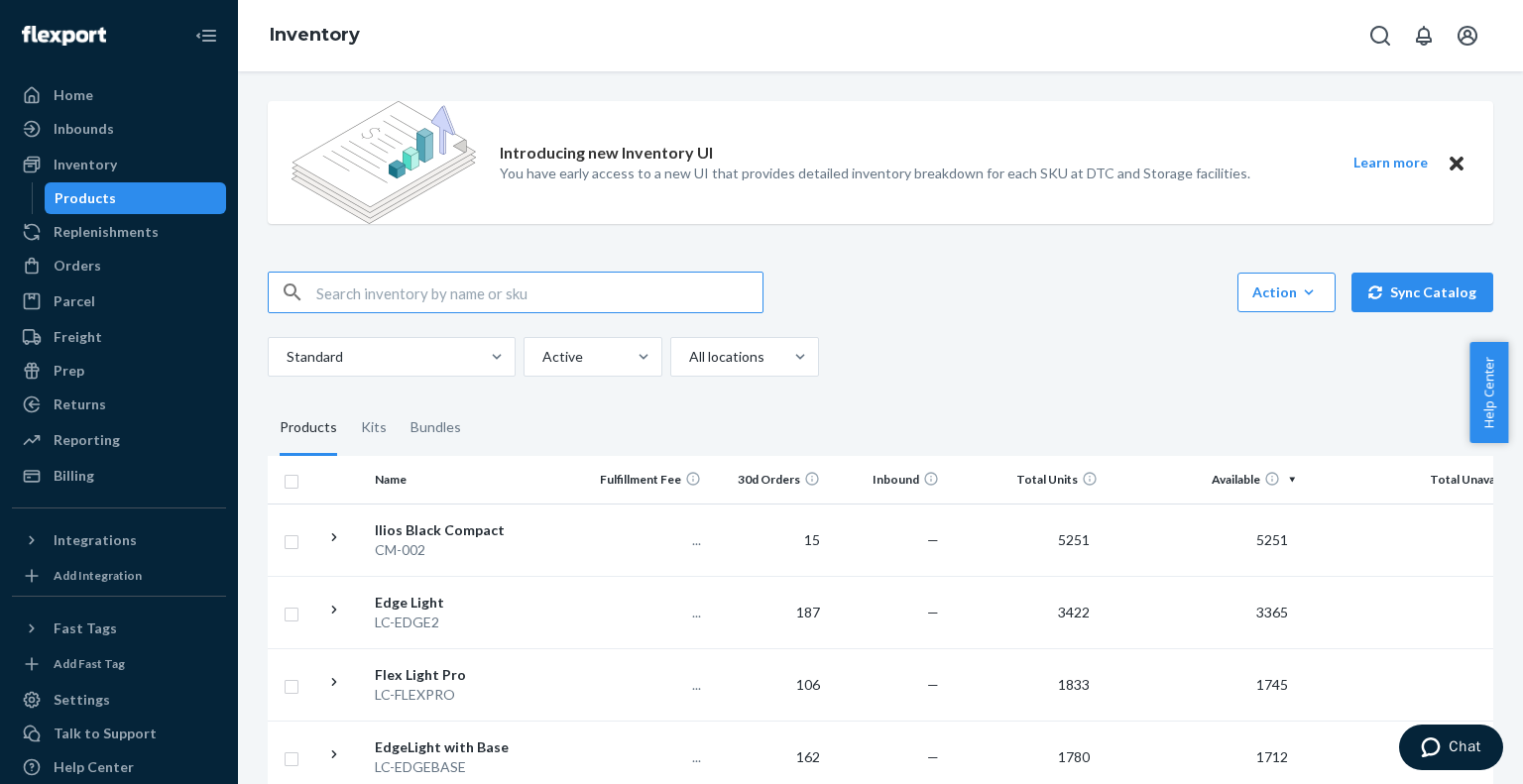 click at bounding box center [539, 292] 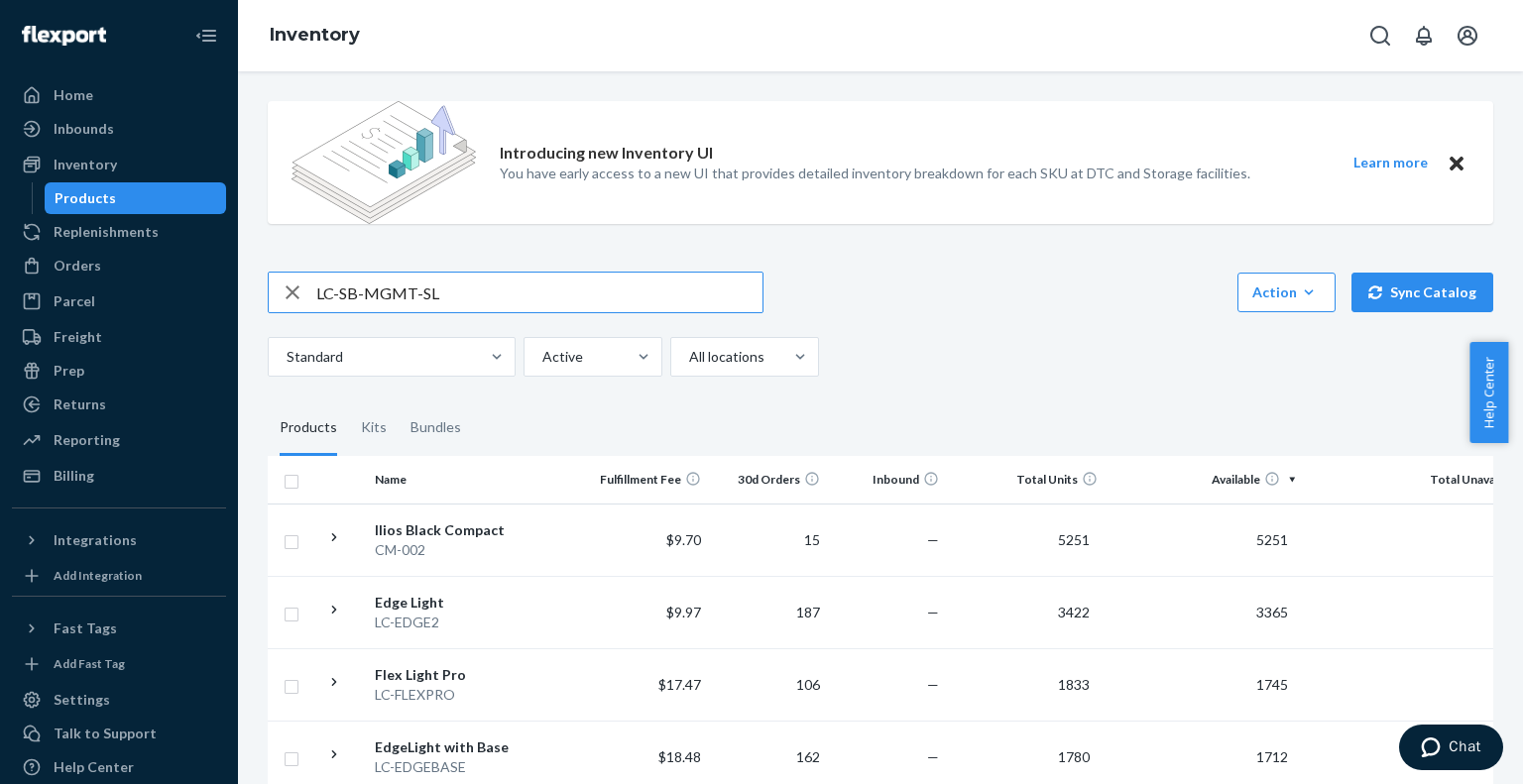 type on "LC-SB-MGMT-SL" 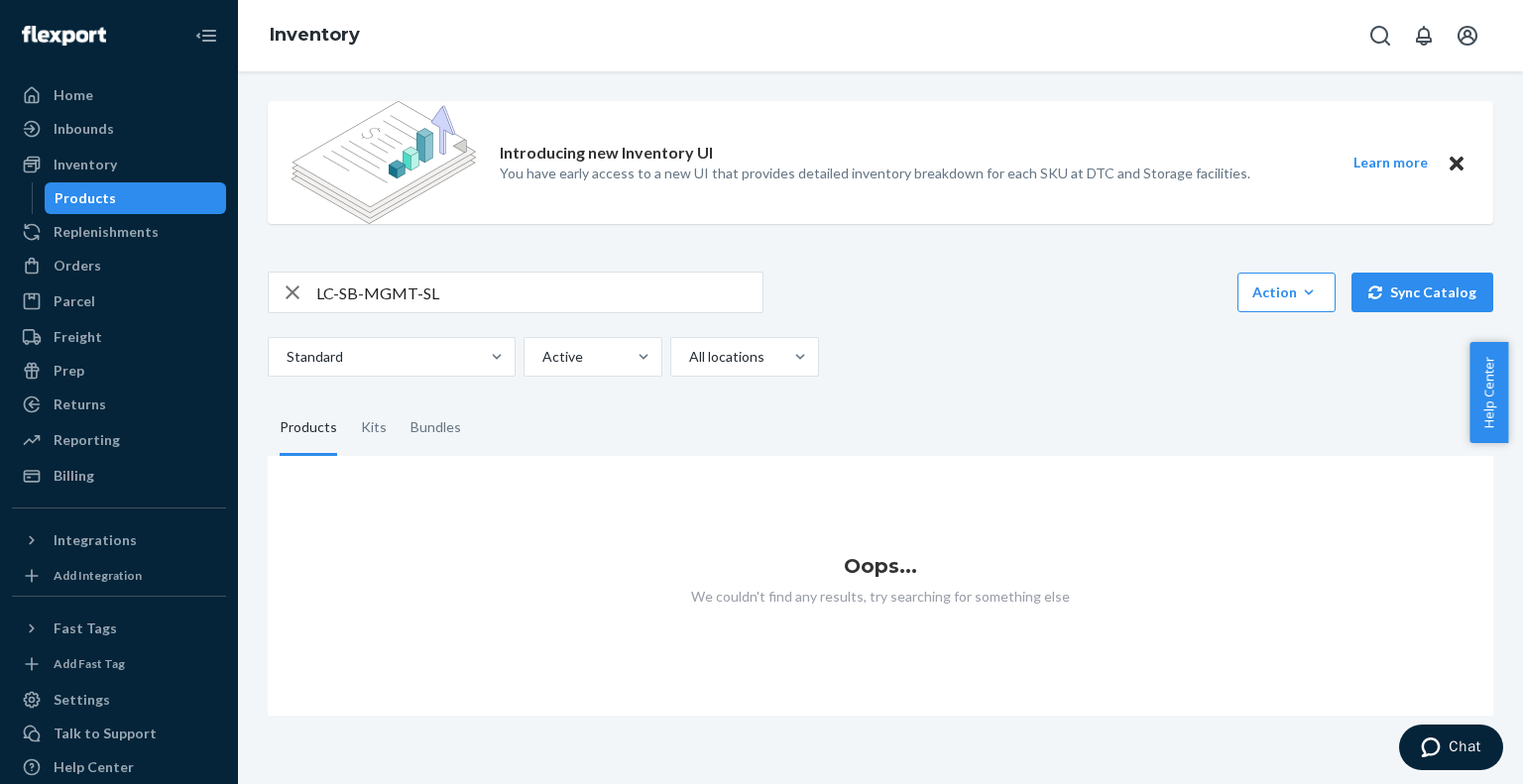 click on "LC-SB-MGMT-SL" at bounding box center (539, 292) 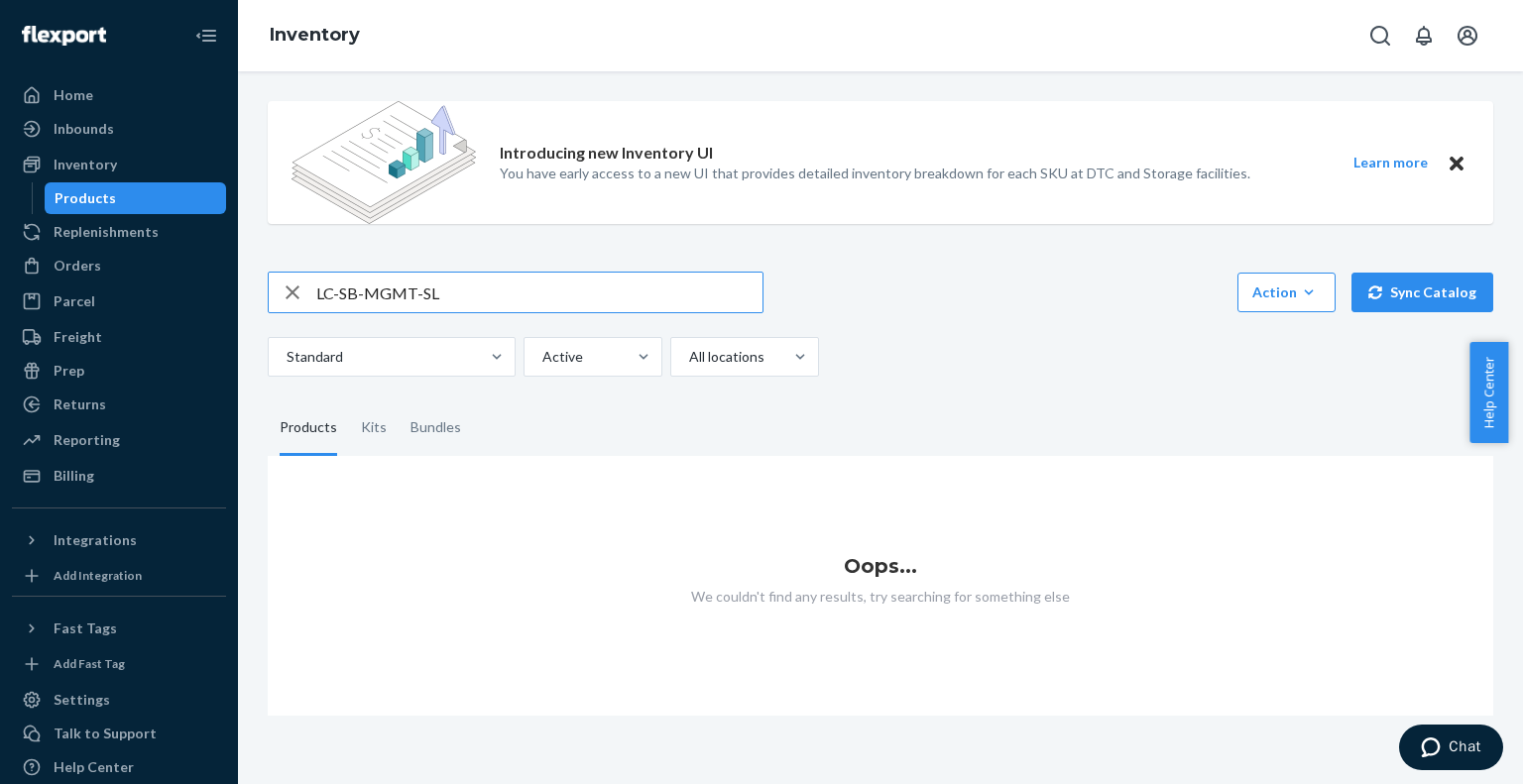 click 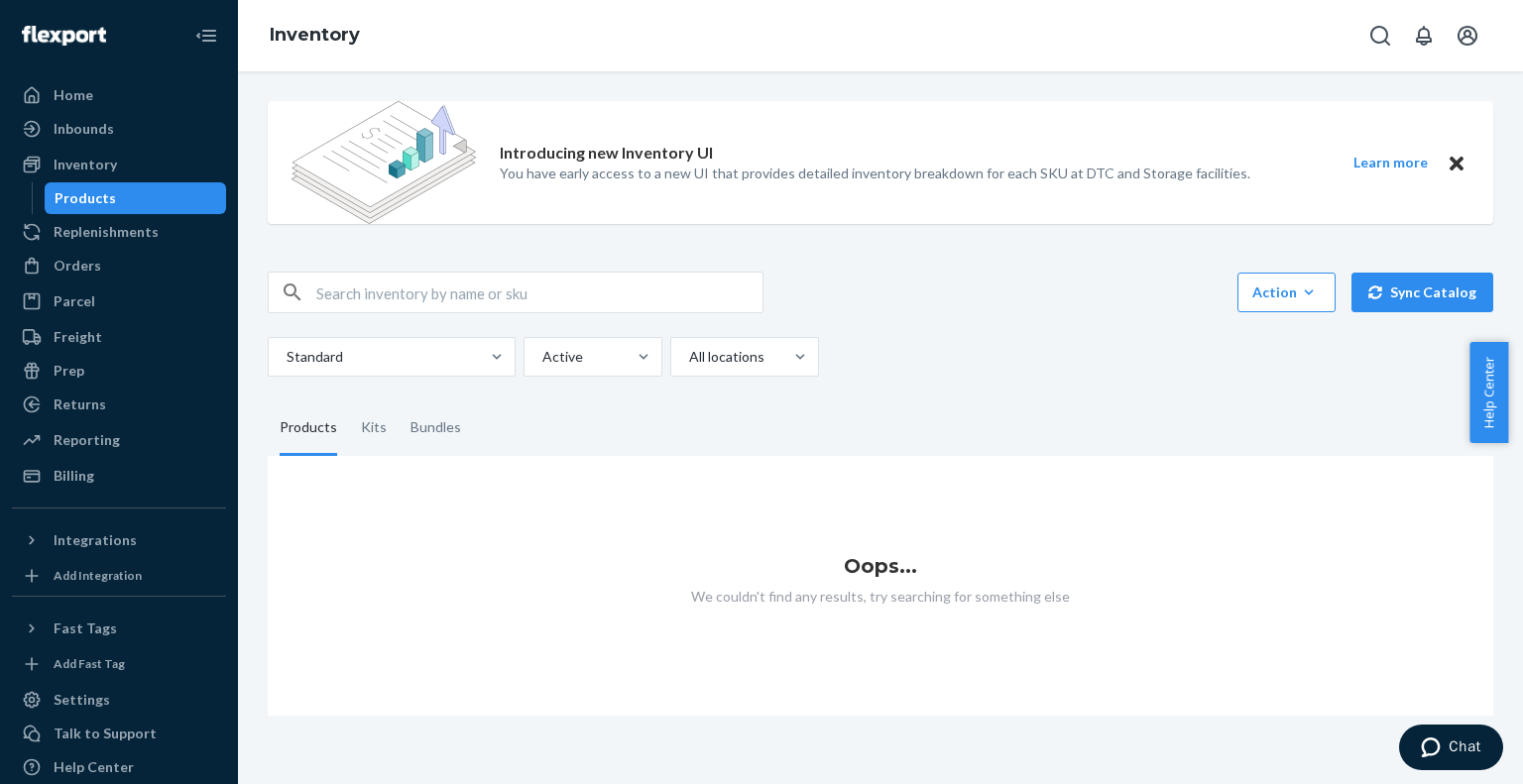 click on "Products" at bounding box center (85, 198) 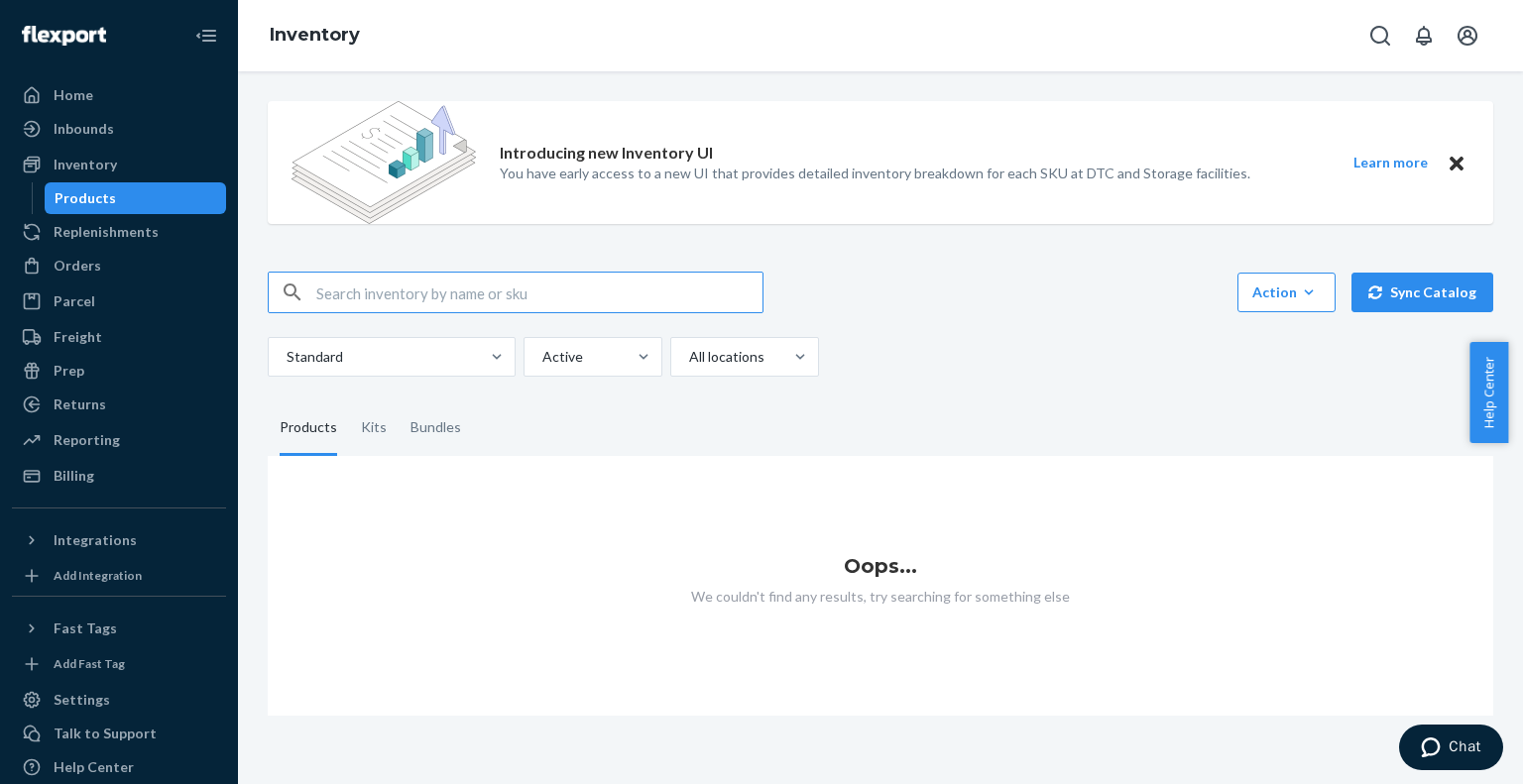paste on "LC-SB-MGMT-SL" 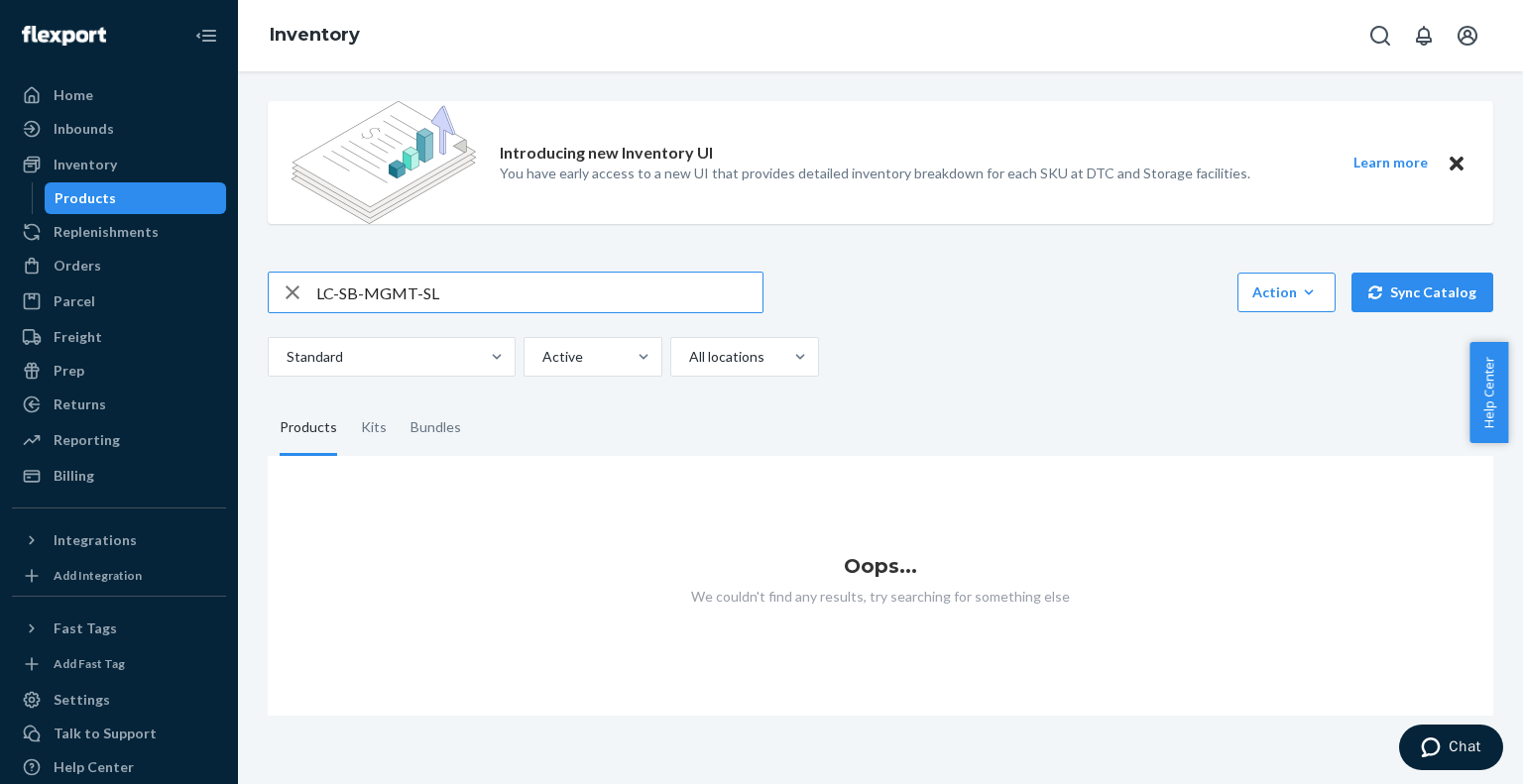 click on "LC-SB-MGMT-SL" at bounding box center (539, 292) 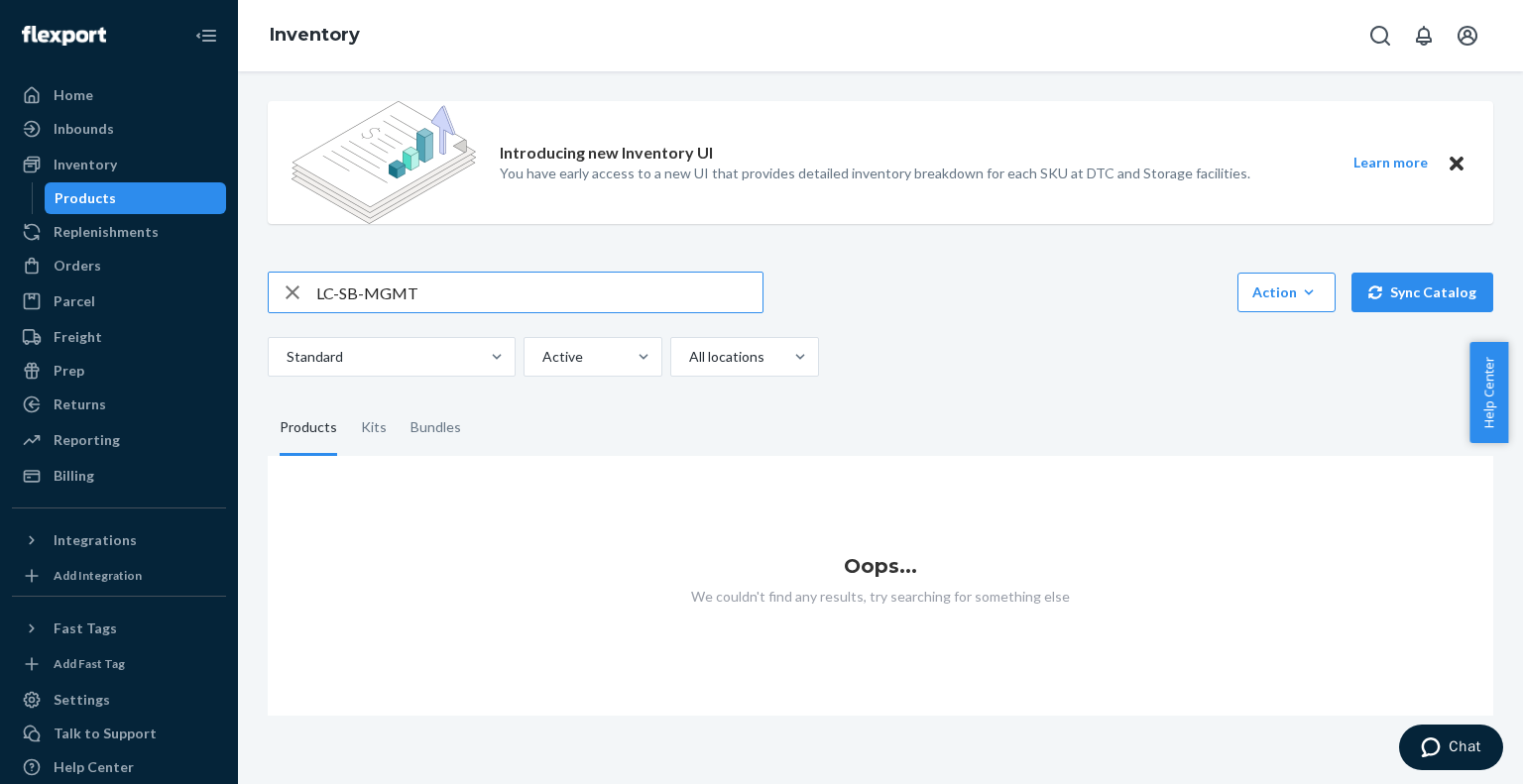drag, startPoint x: 333, startPoint y: 291, endPoint x: 797, endPoint y: 308, distance: 464.31132 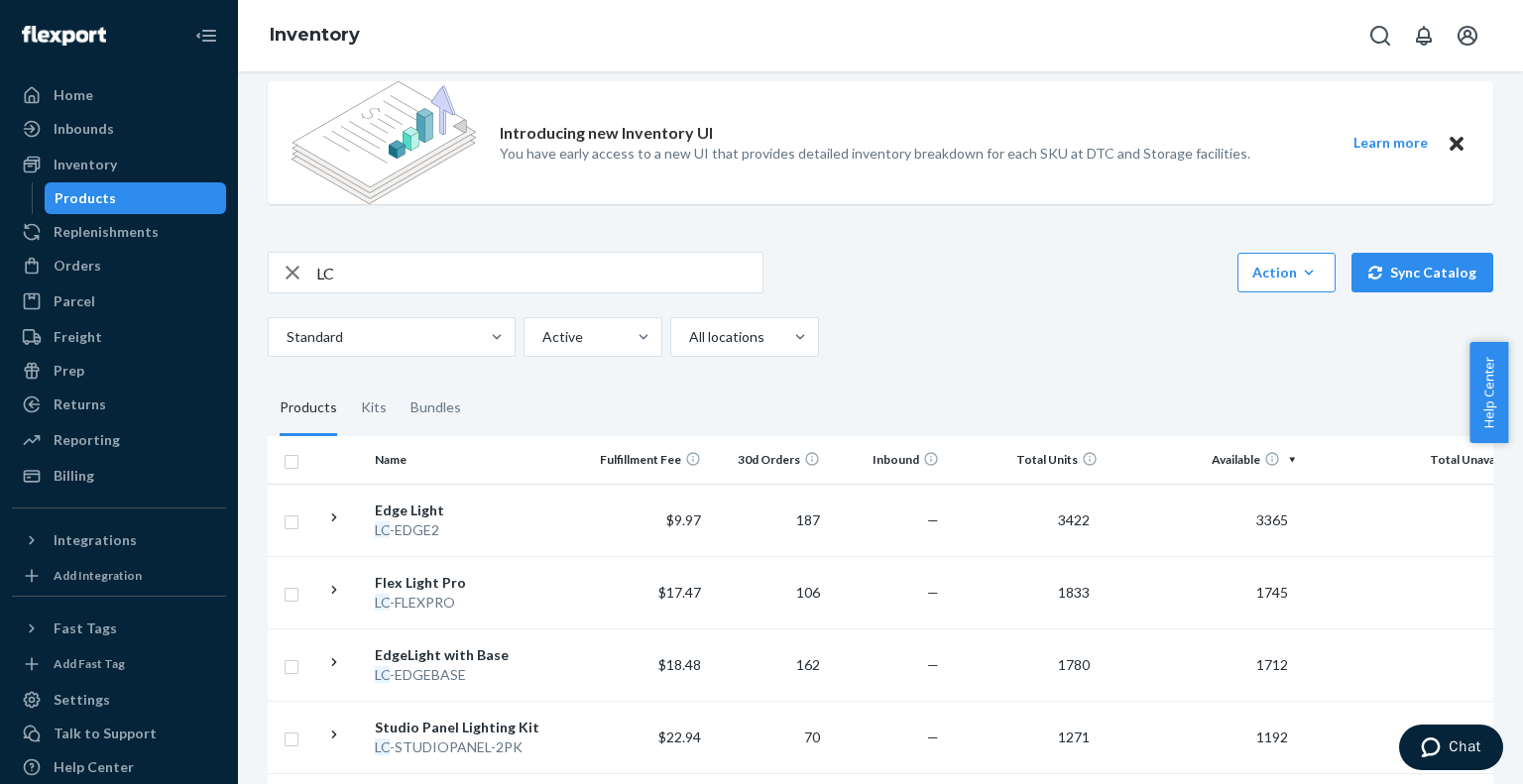 scroll, scrollTop: 0, scrollLeft: 0, axis: both 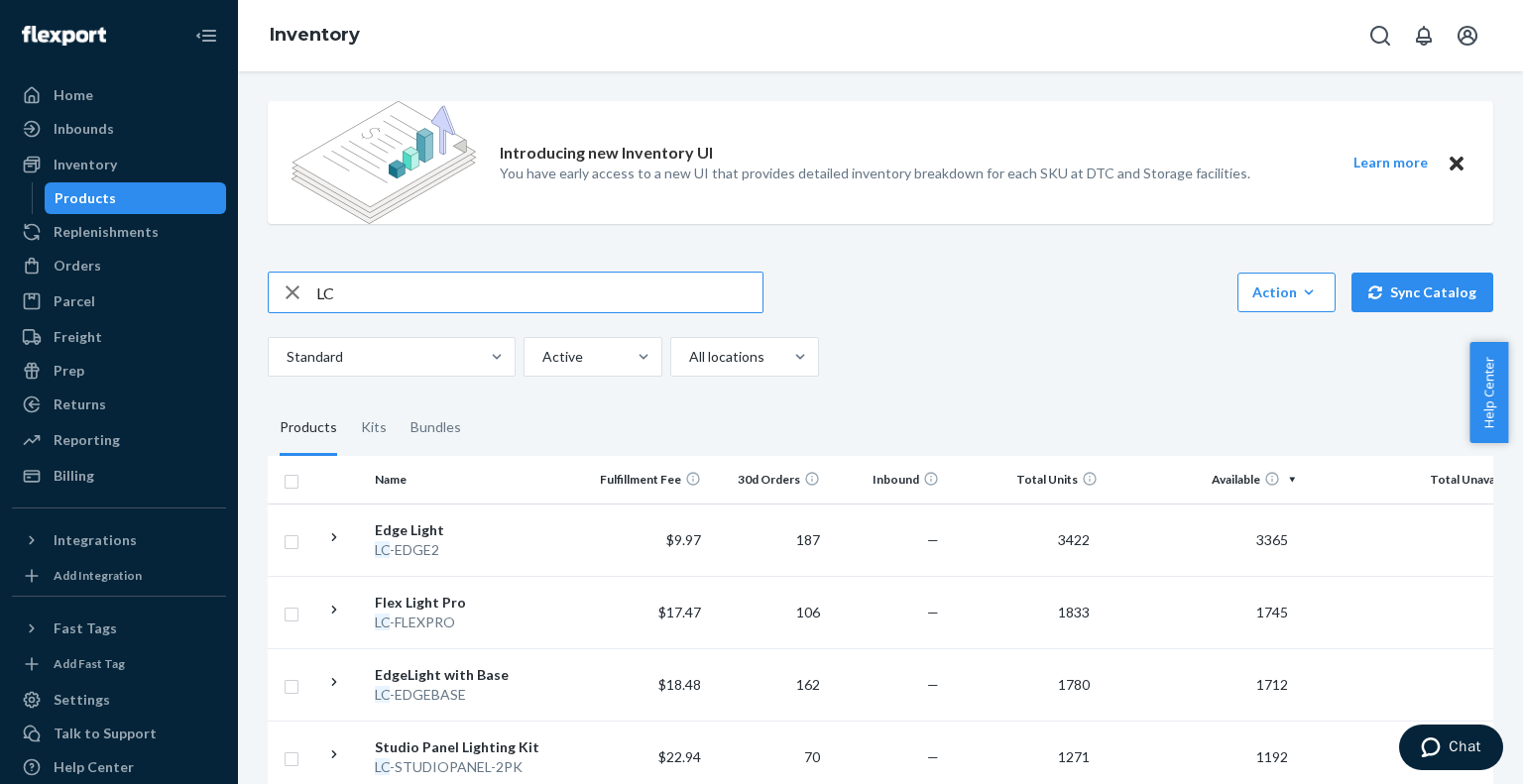 drag, startPoint x: 422, startPoint y: 293, endPoint x: 99, endPoint y: 283, distance: 323.15476 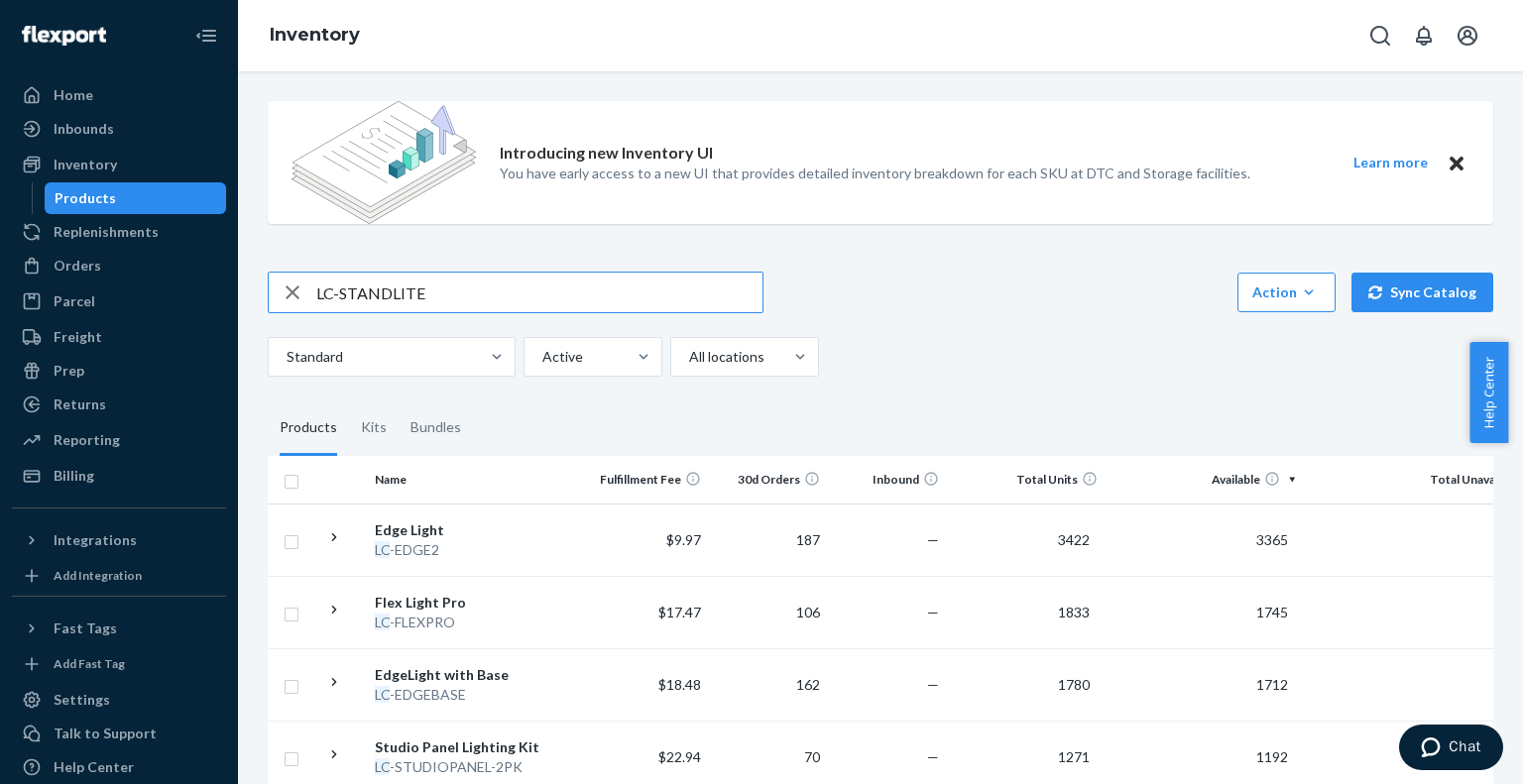 type on "LC-STANDLITE" 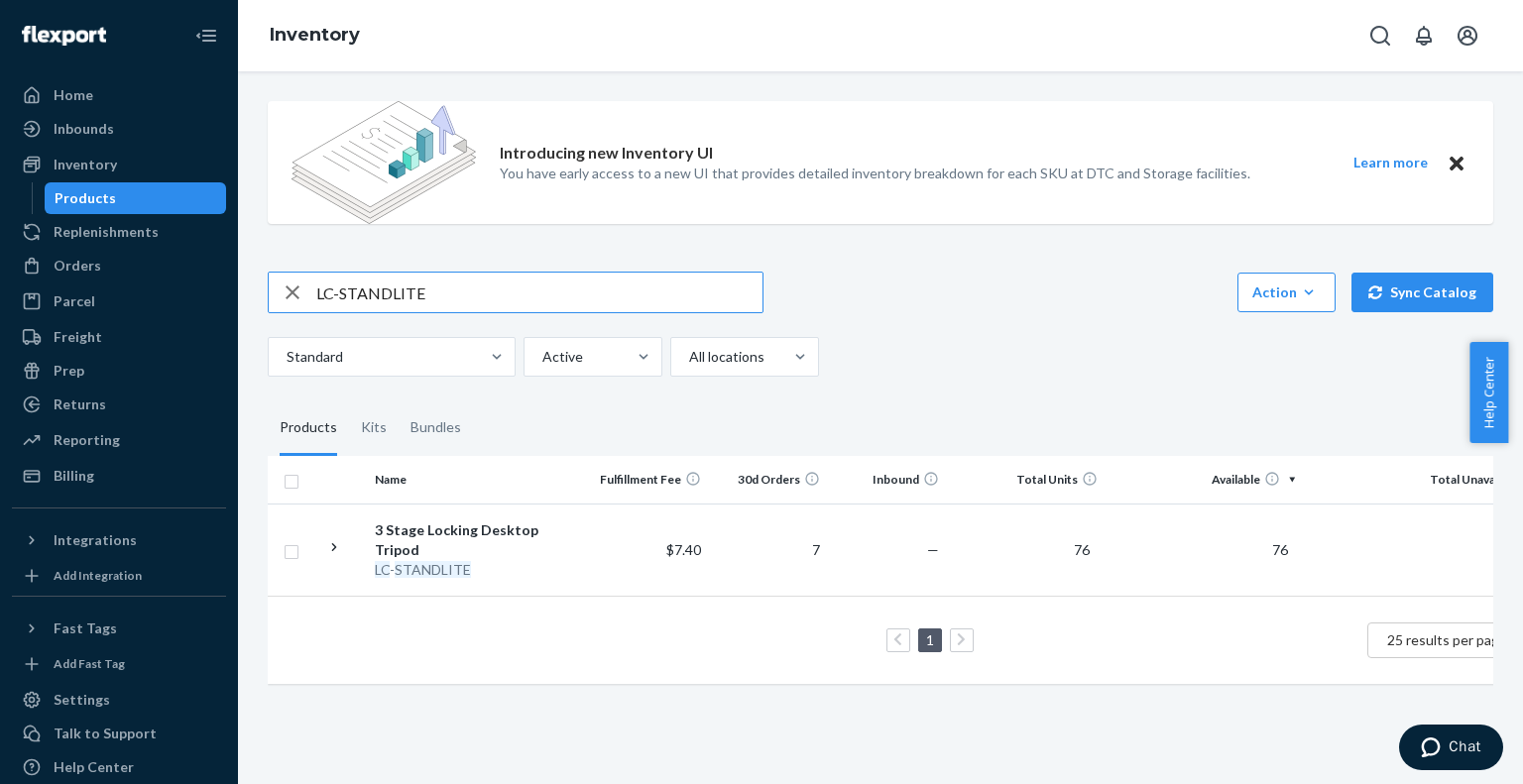 drag, startPoint x: 466, startPoint y: 295, endPoint x: 111, endPoint y: 281, distance: 355.27595 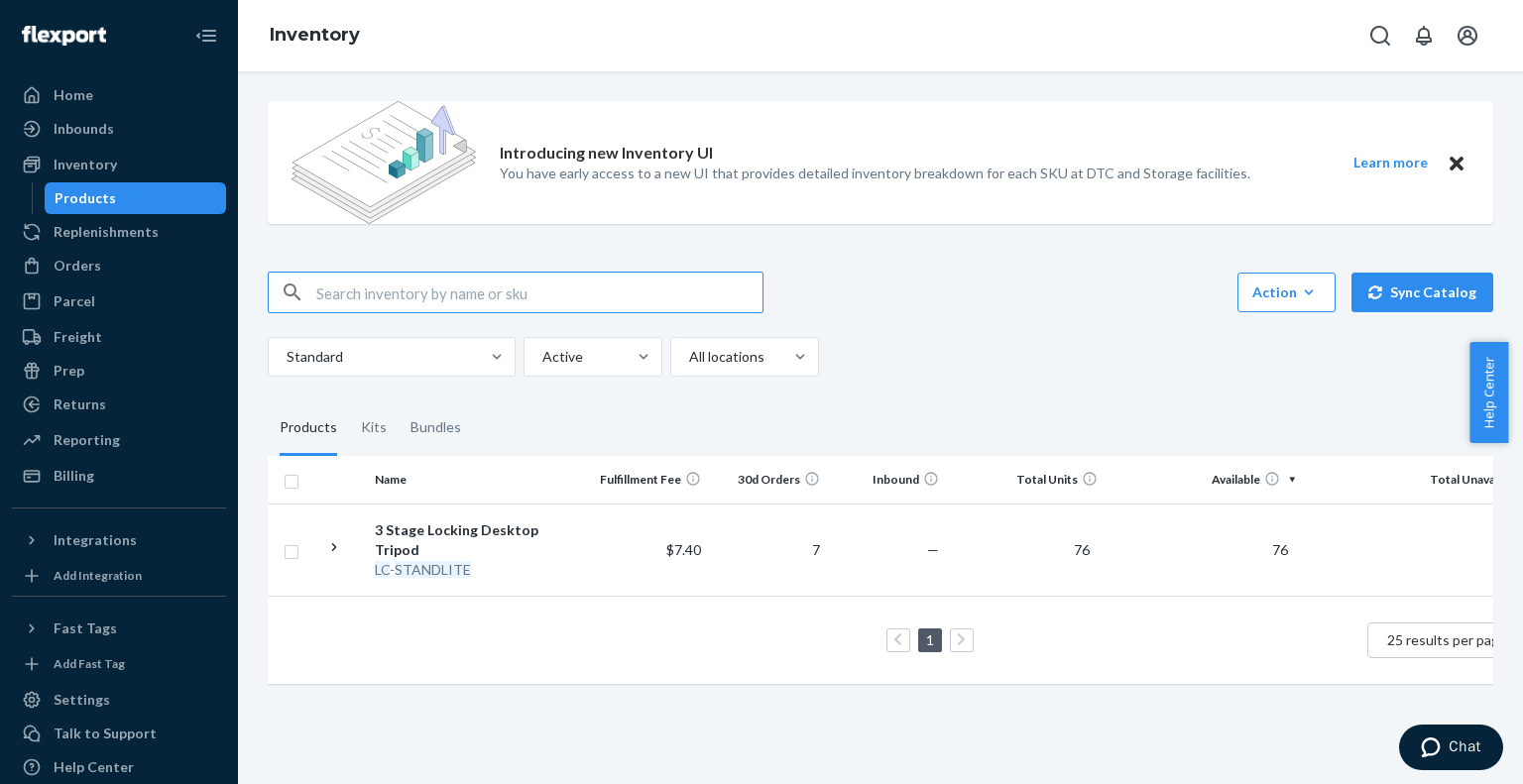 type 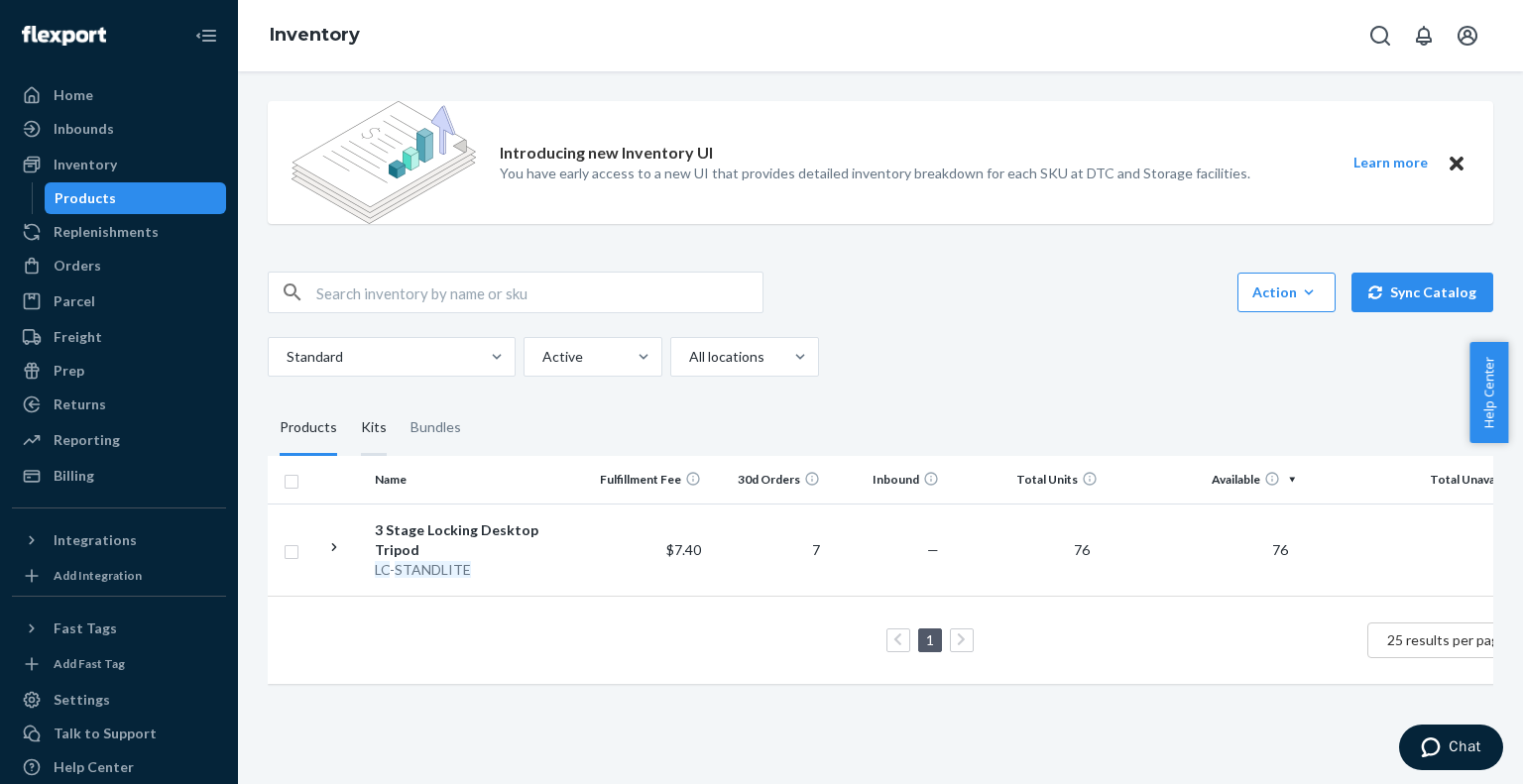click on "Kits" at bounding box center (374, 428) 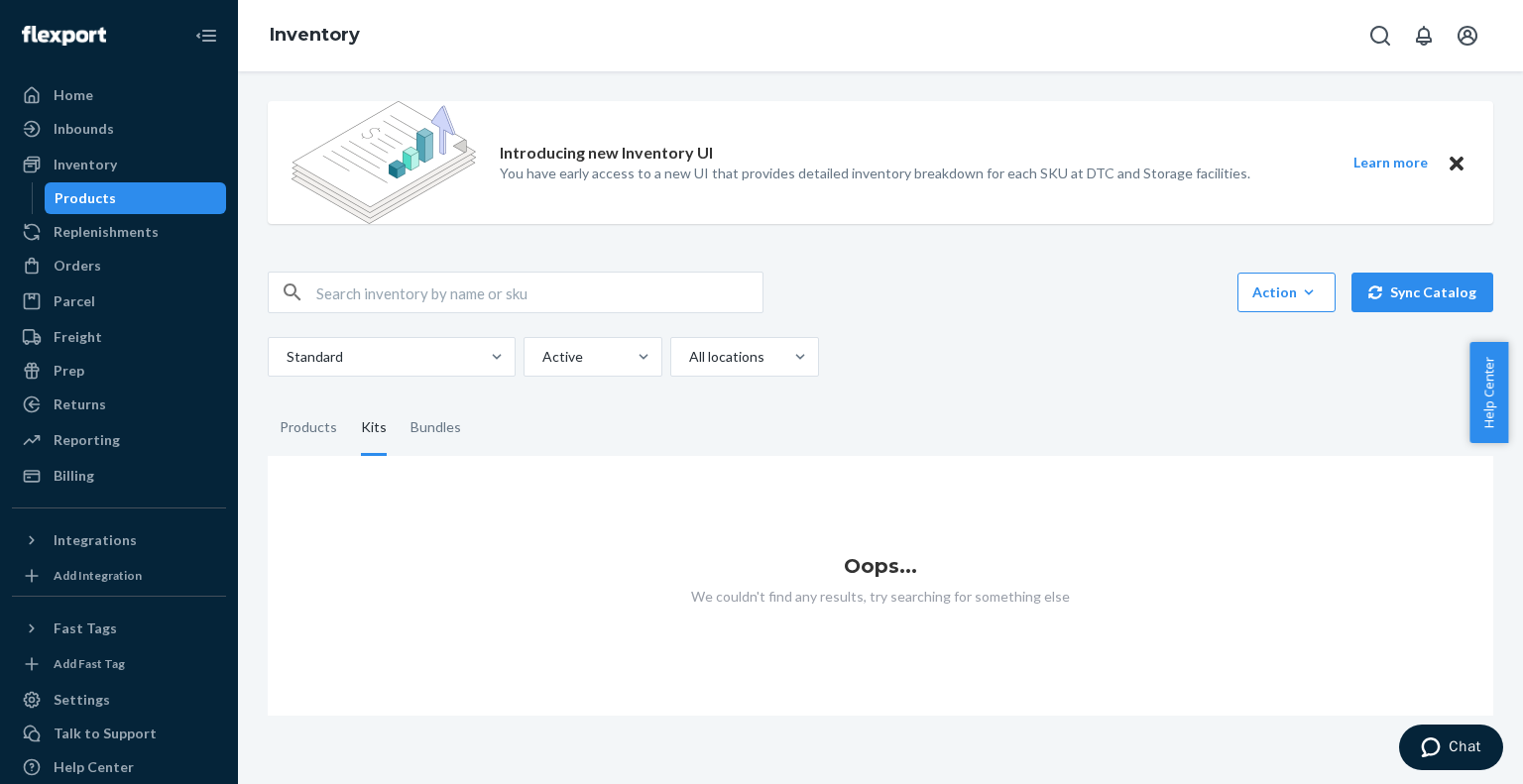 click on "Products" at bounding box center (85, 198) 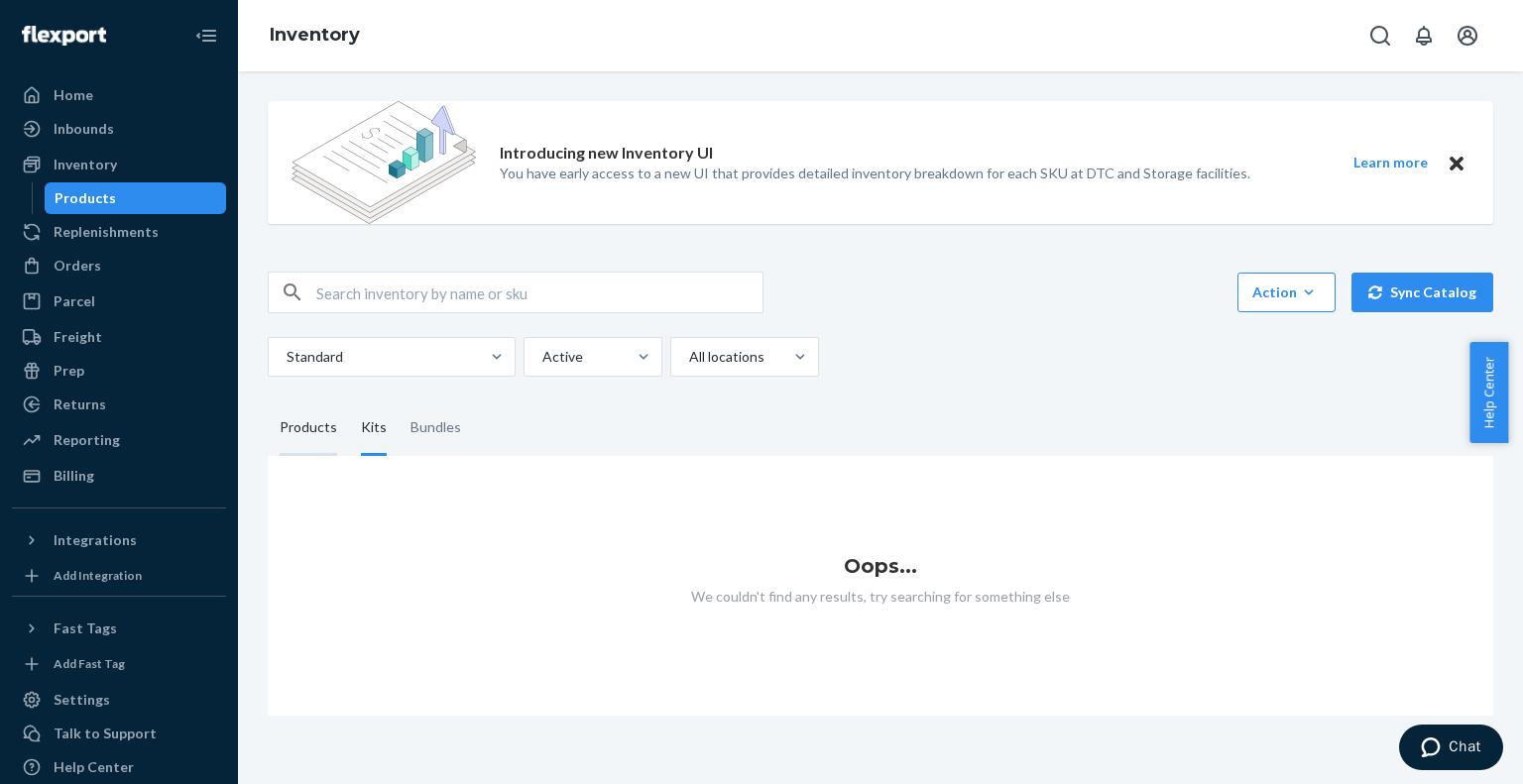 click on "Products" at bounding box center [308, 428] 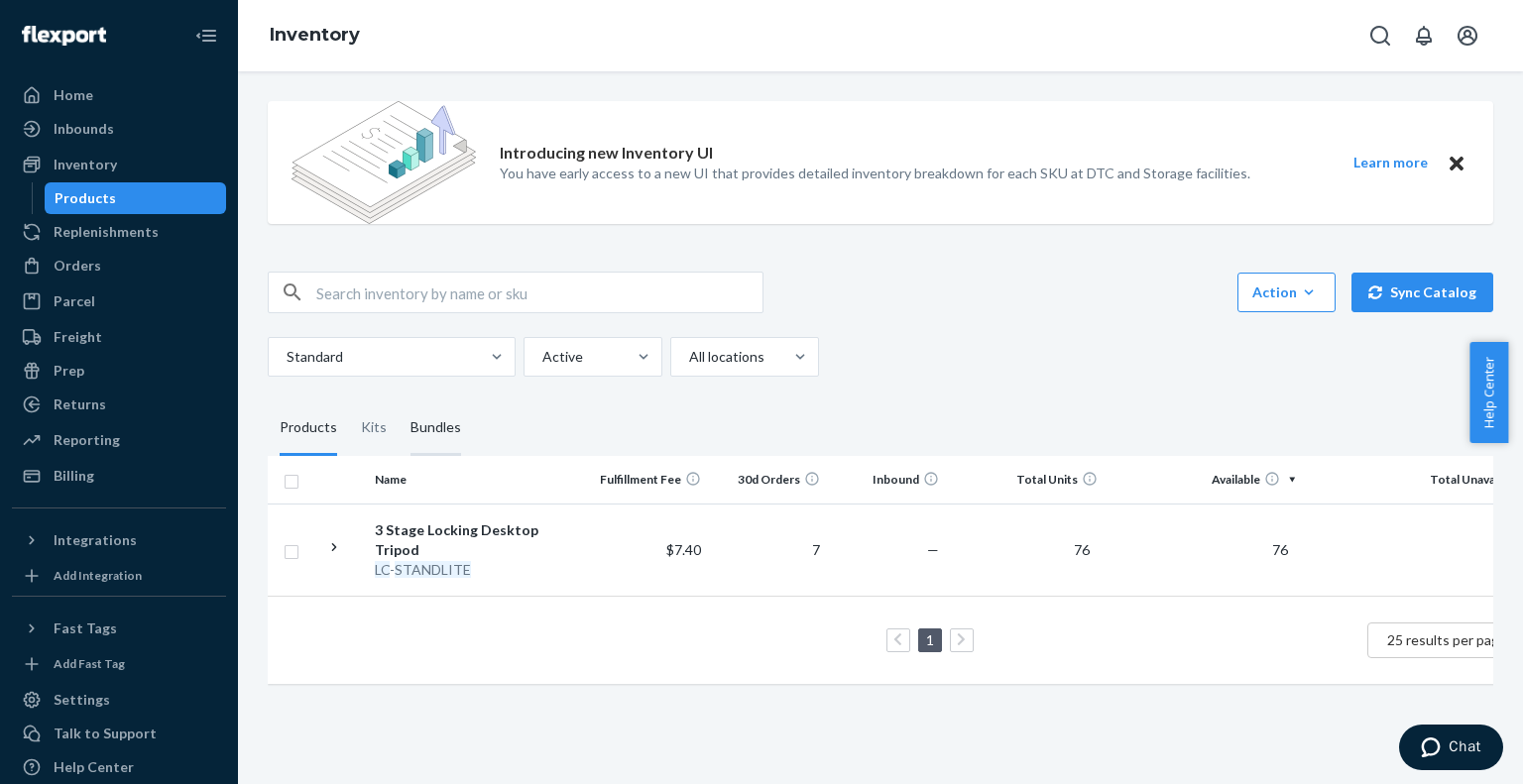 click on "Bundles" at bounding box center [435, 428] 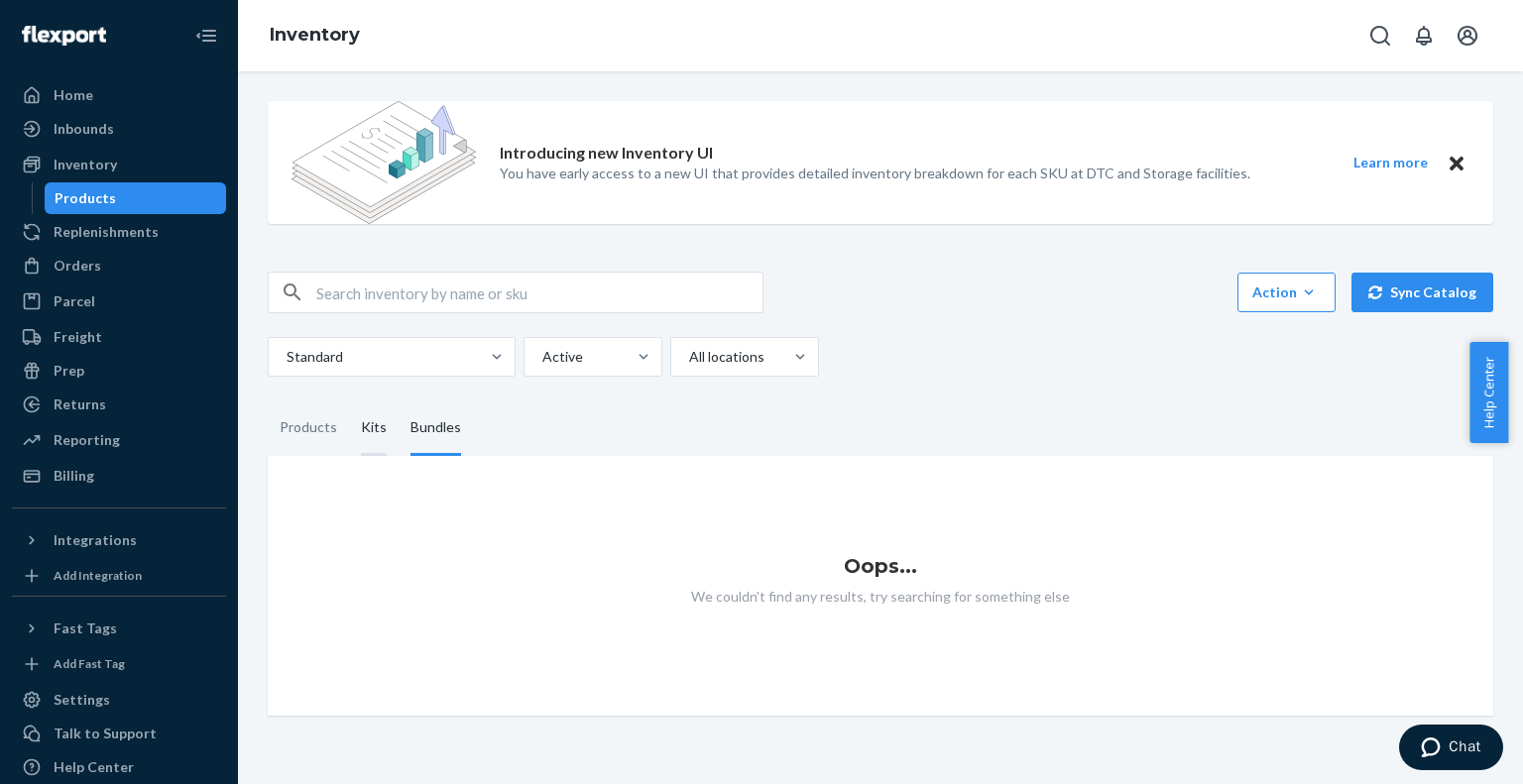 click on "Kits" at bounding box center (374, 428) 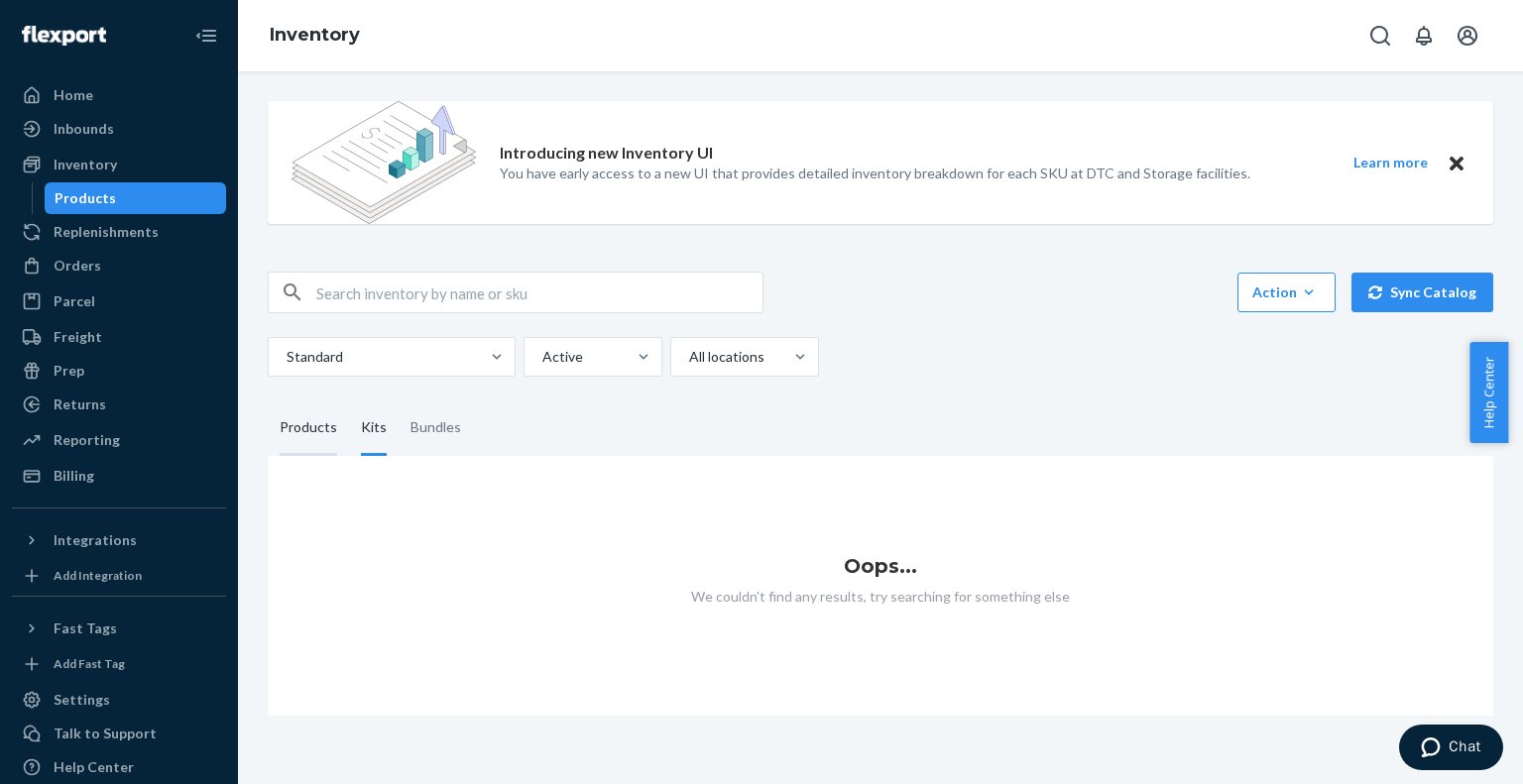 click on "Products" at bounding box center [308, 428] 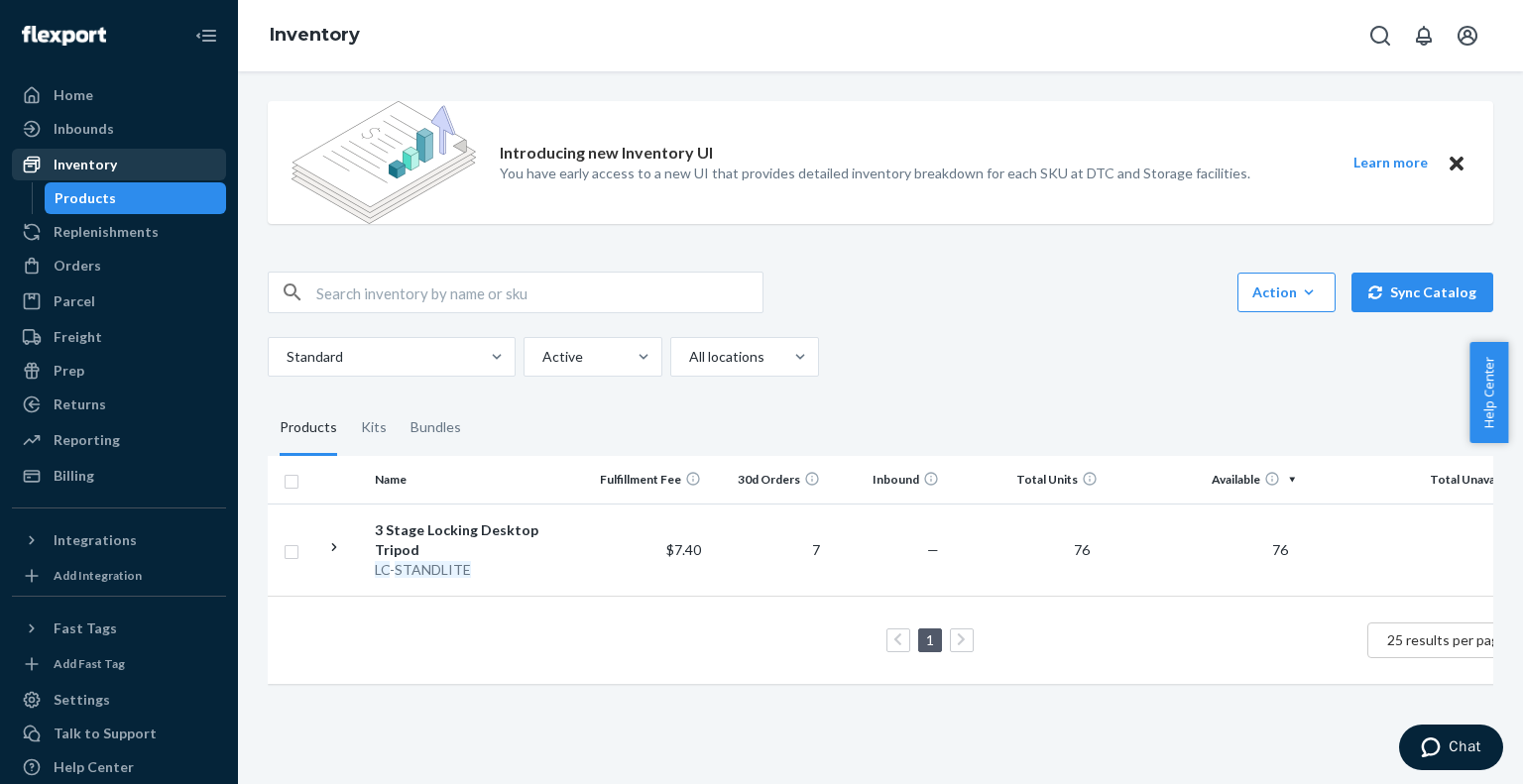 click on "Inventory" at bounding box center [85, 165] 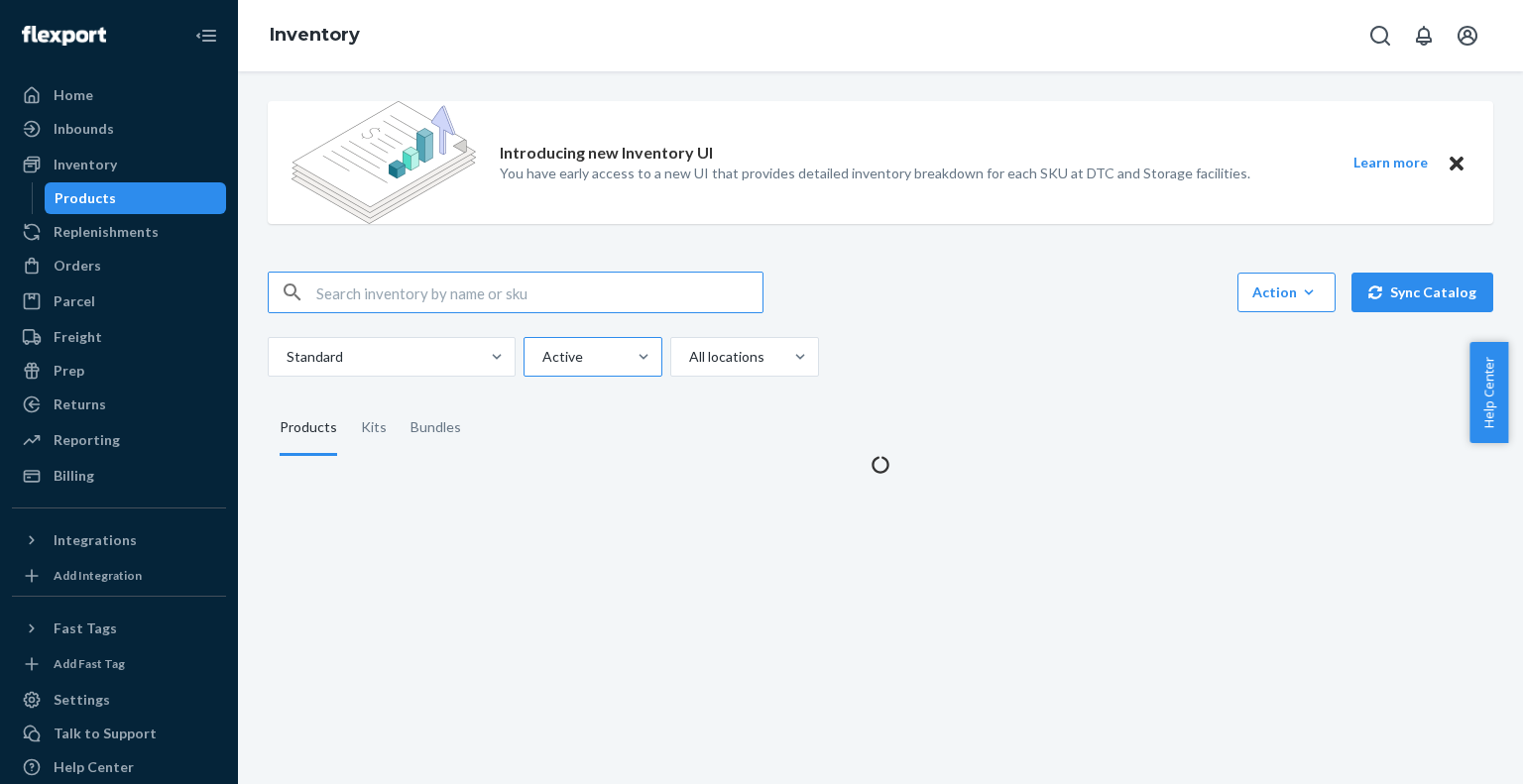 scroll, scrollTop: 0, scrollLeft: 0, axis: both 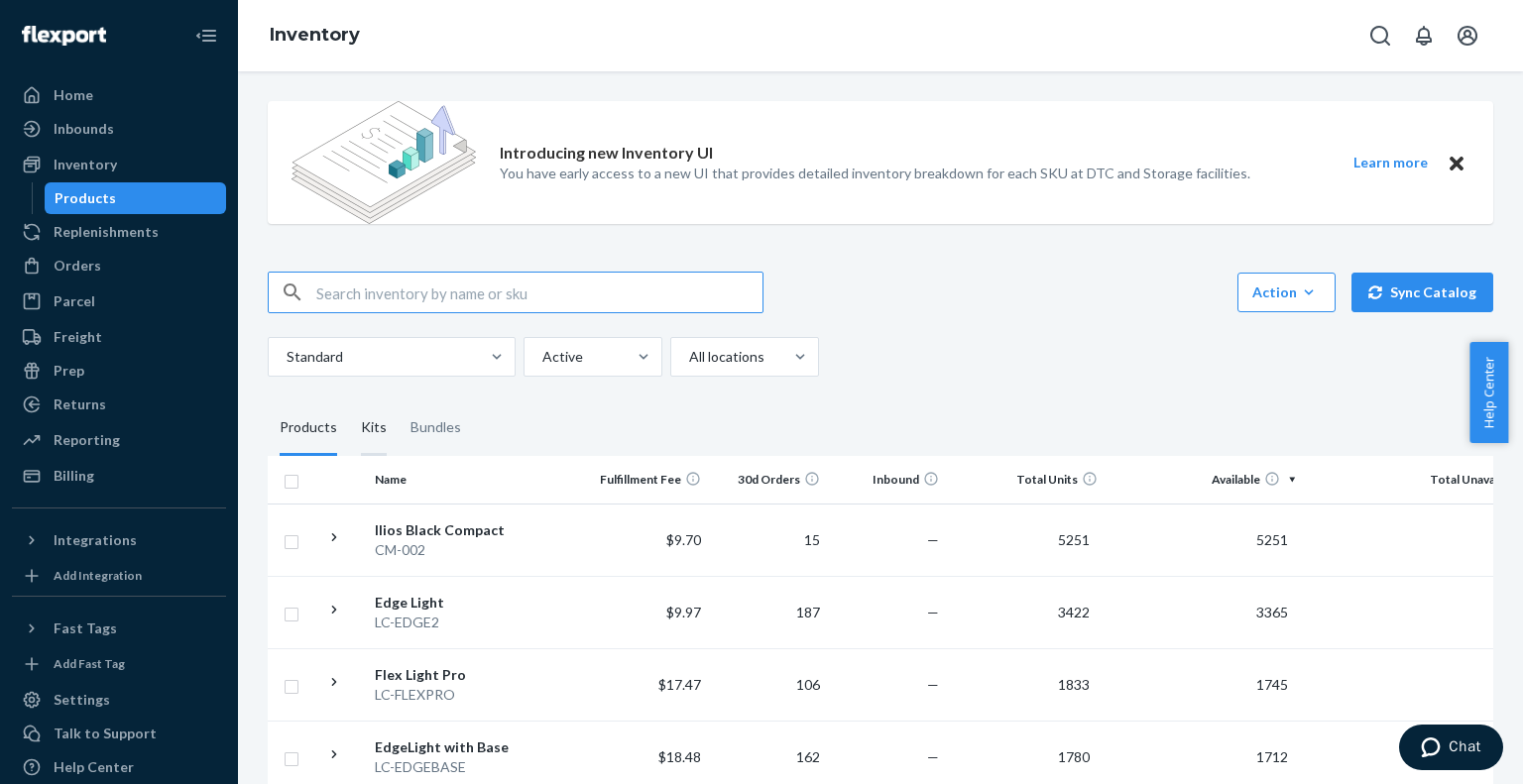 click on "Kits" at bounding box center (374, 428) 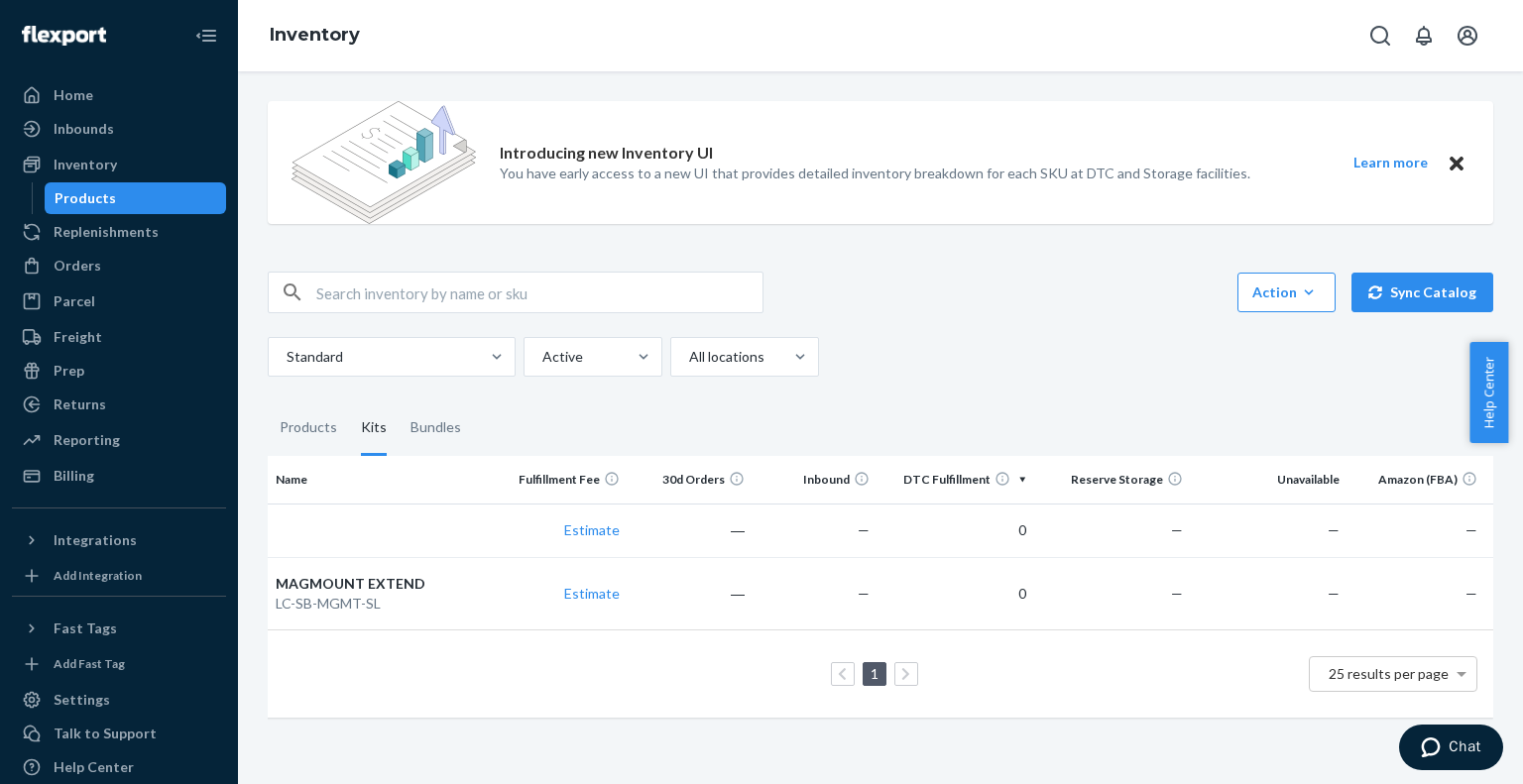 scroll, scrollTop: 0, scrollLeft: 0, axis: both 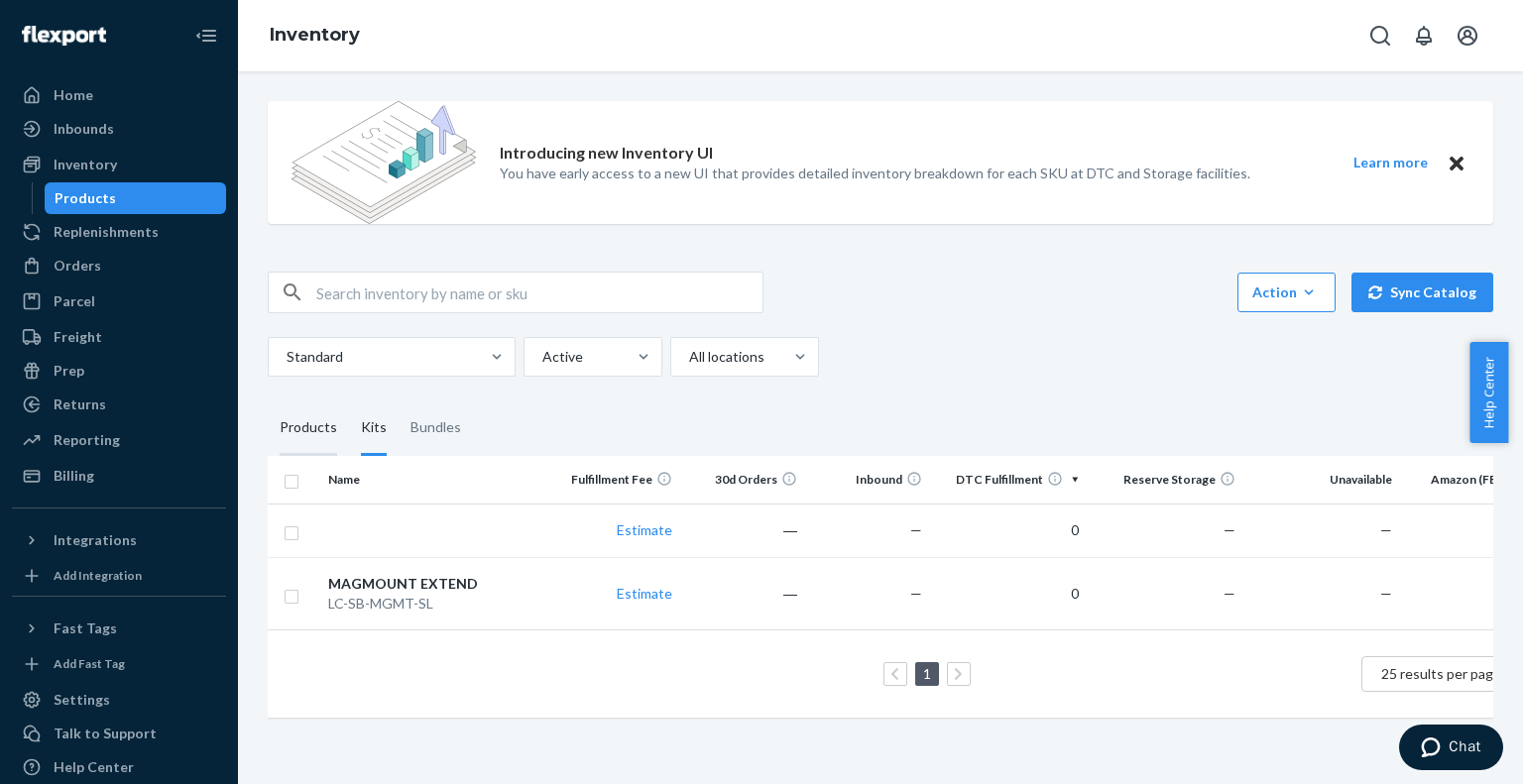 click on "Products" at bounding box center (308, 428) 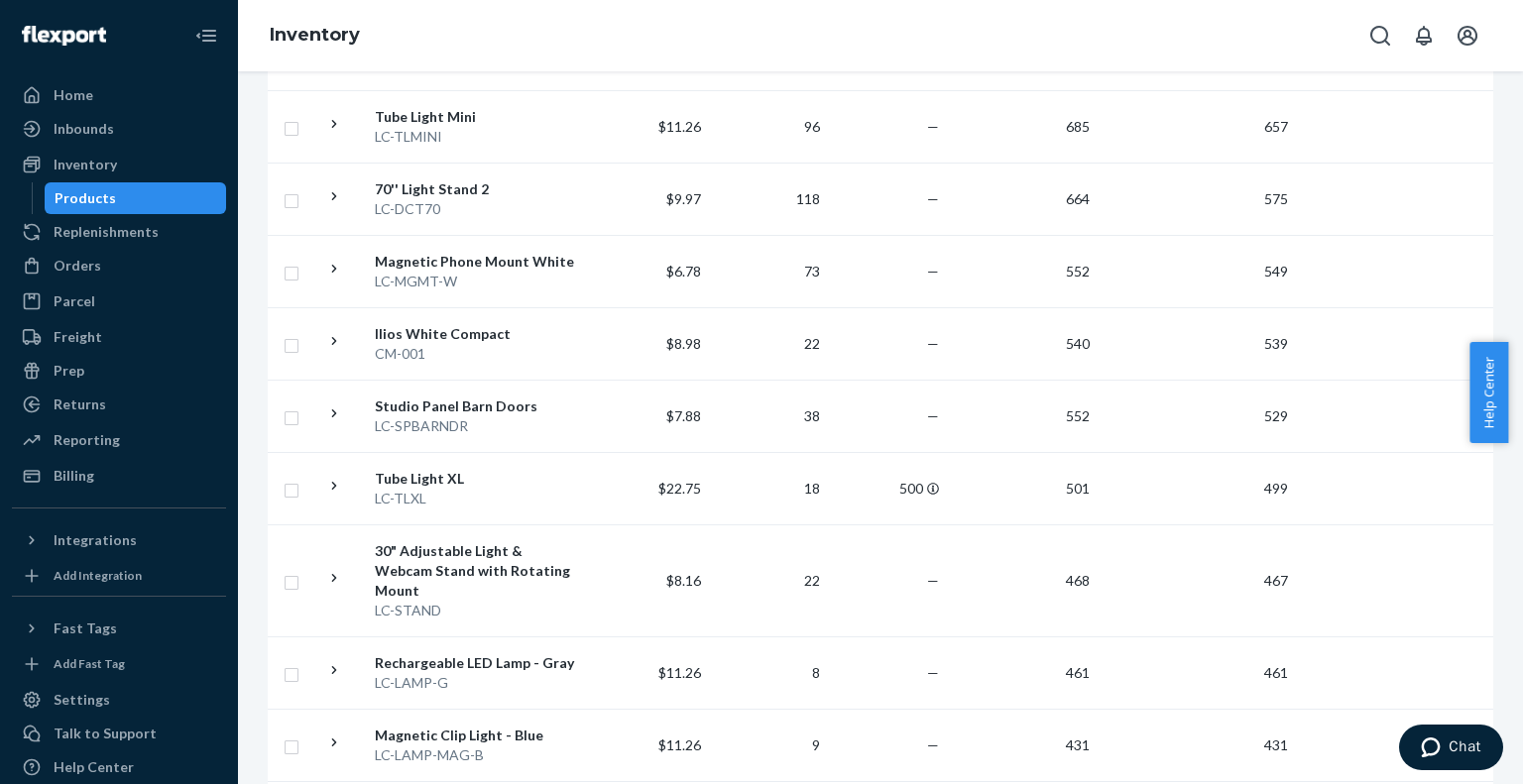 scroll, scrollTop: 1710, scrollLeft: 0, axis: vertical 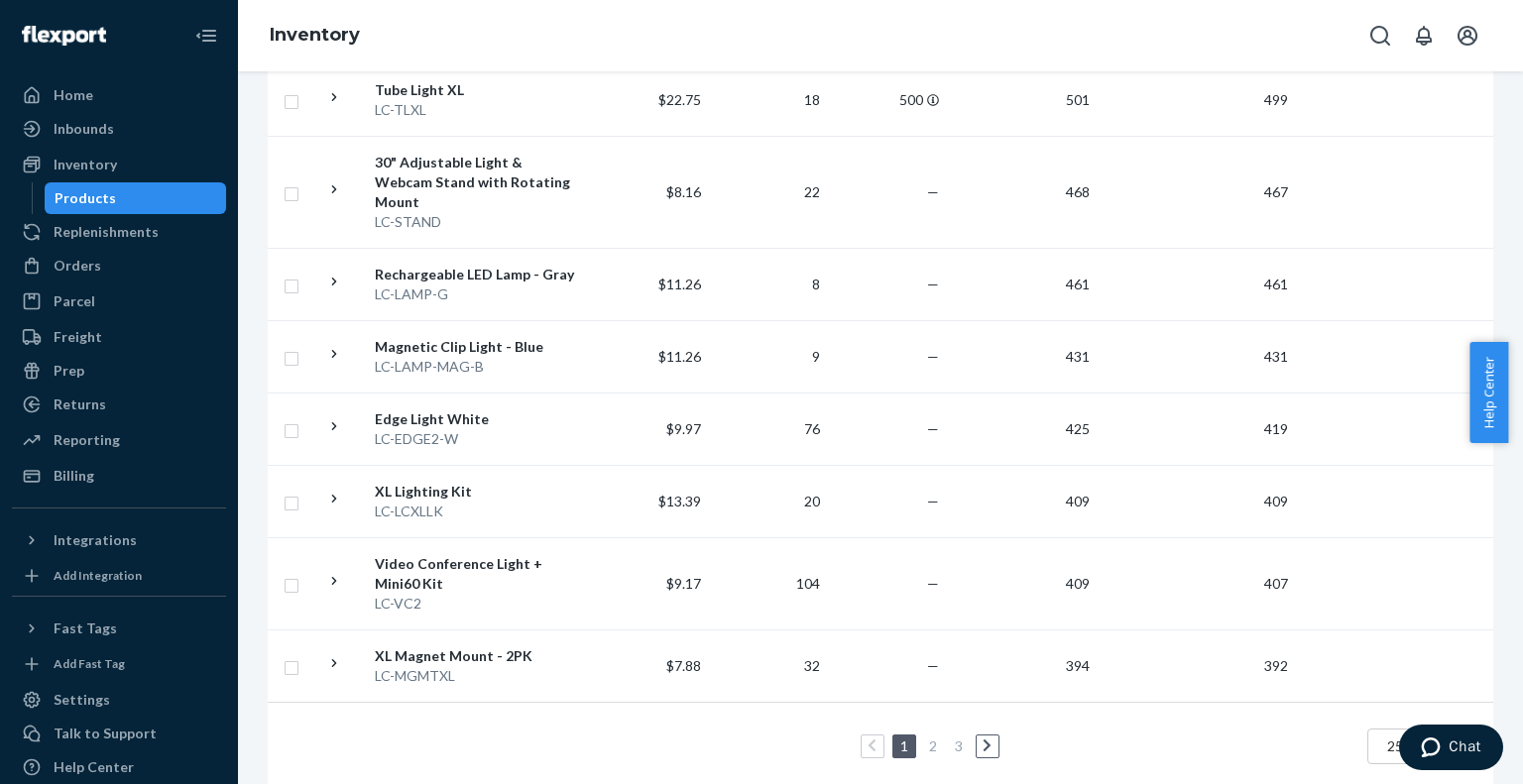click on "3" at bounding box center [959, 745] 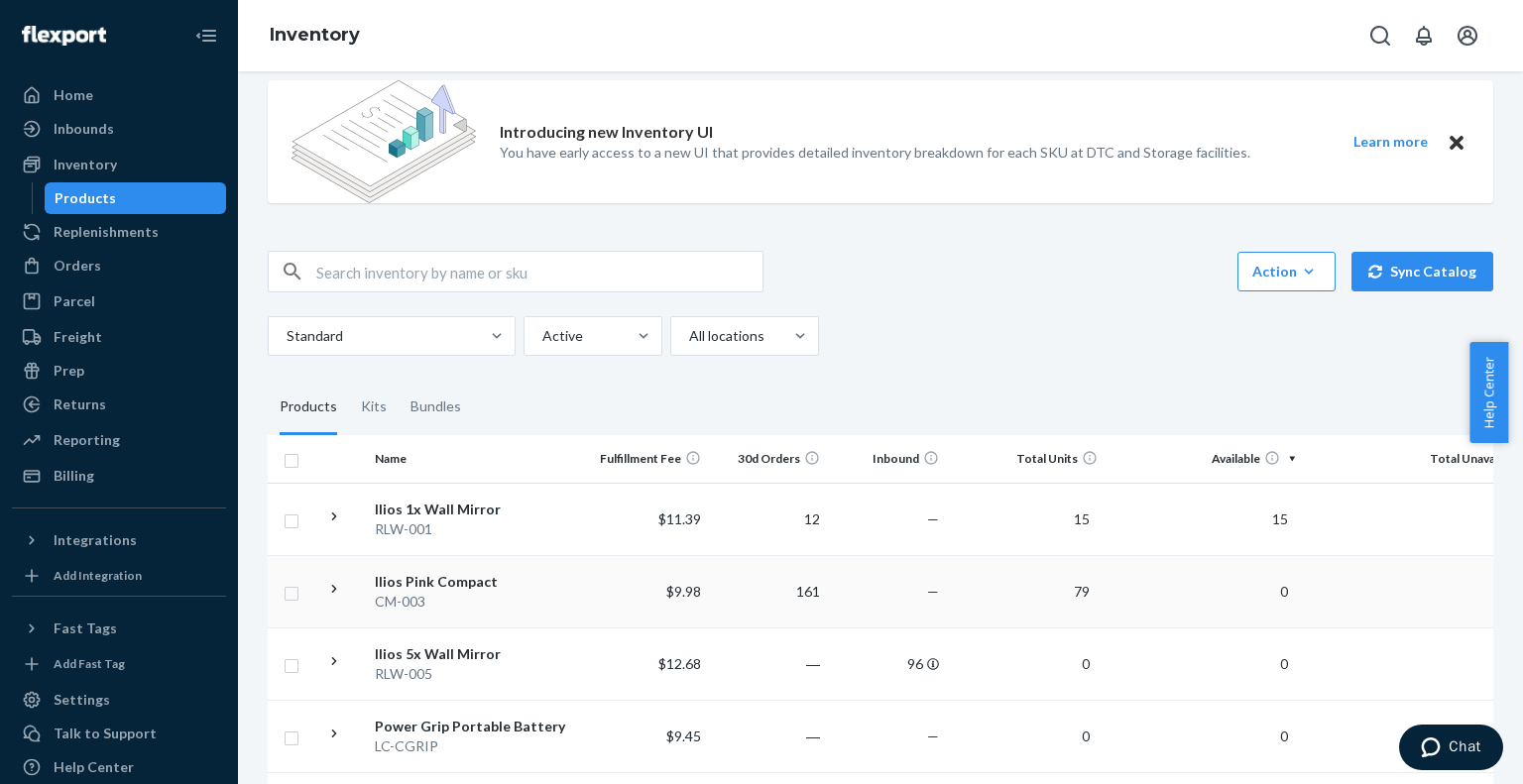 scroll, scrollTop: 0, scrollLeft: 0, axis: both 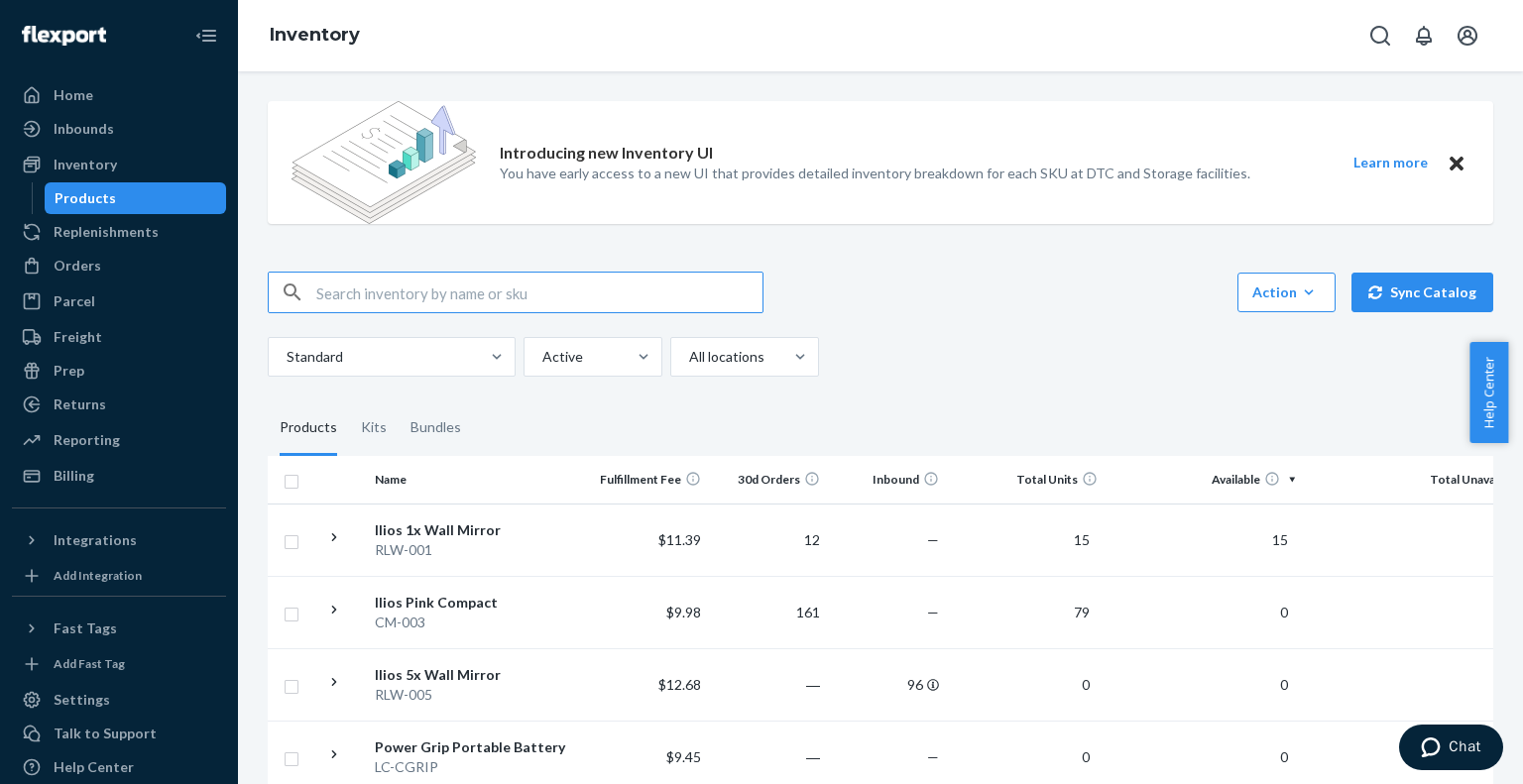 click at bounding box center (539, 292) 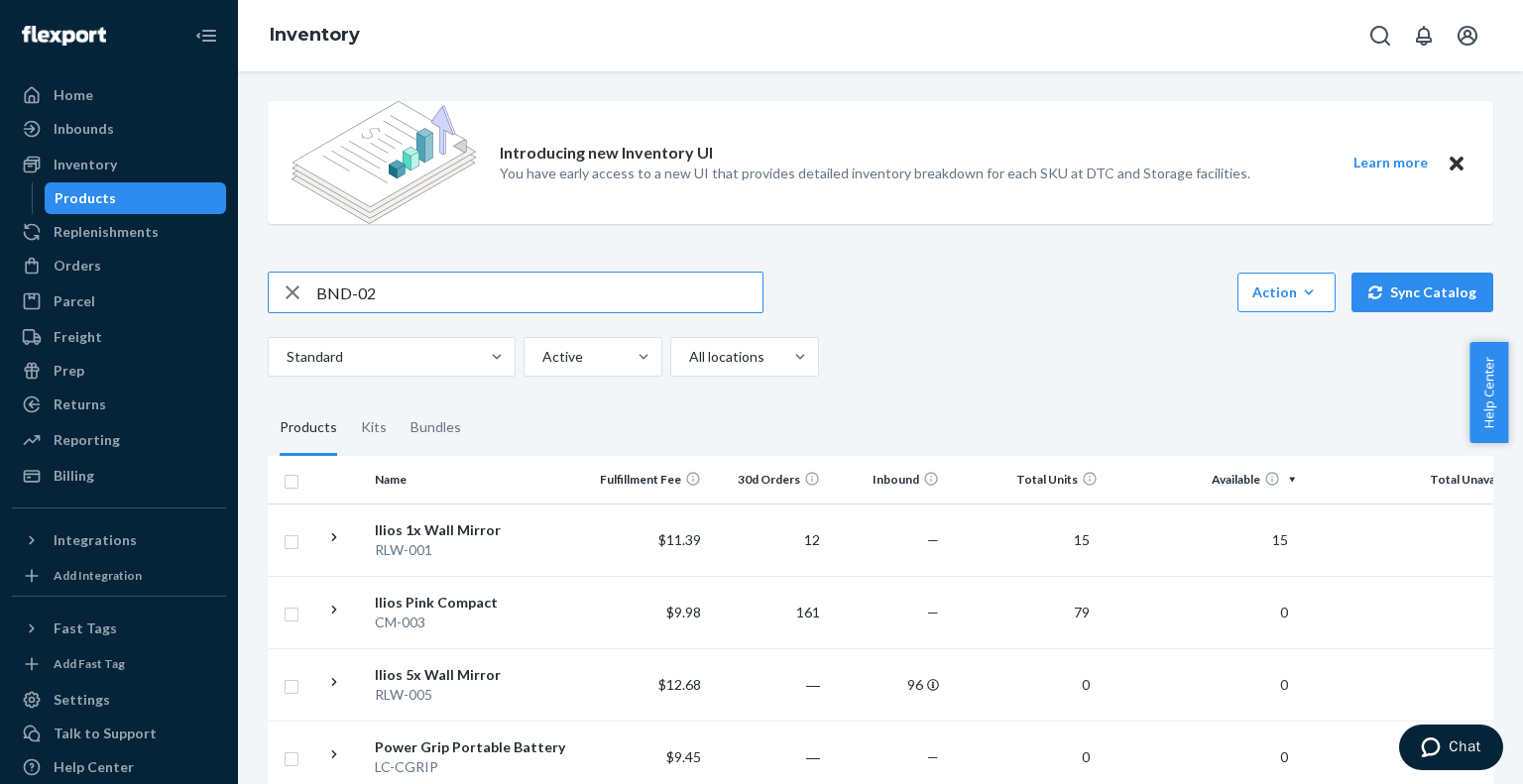 click on "BND-02" at bounding box center (539, 292) 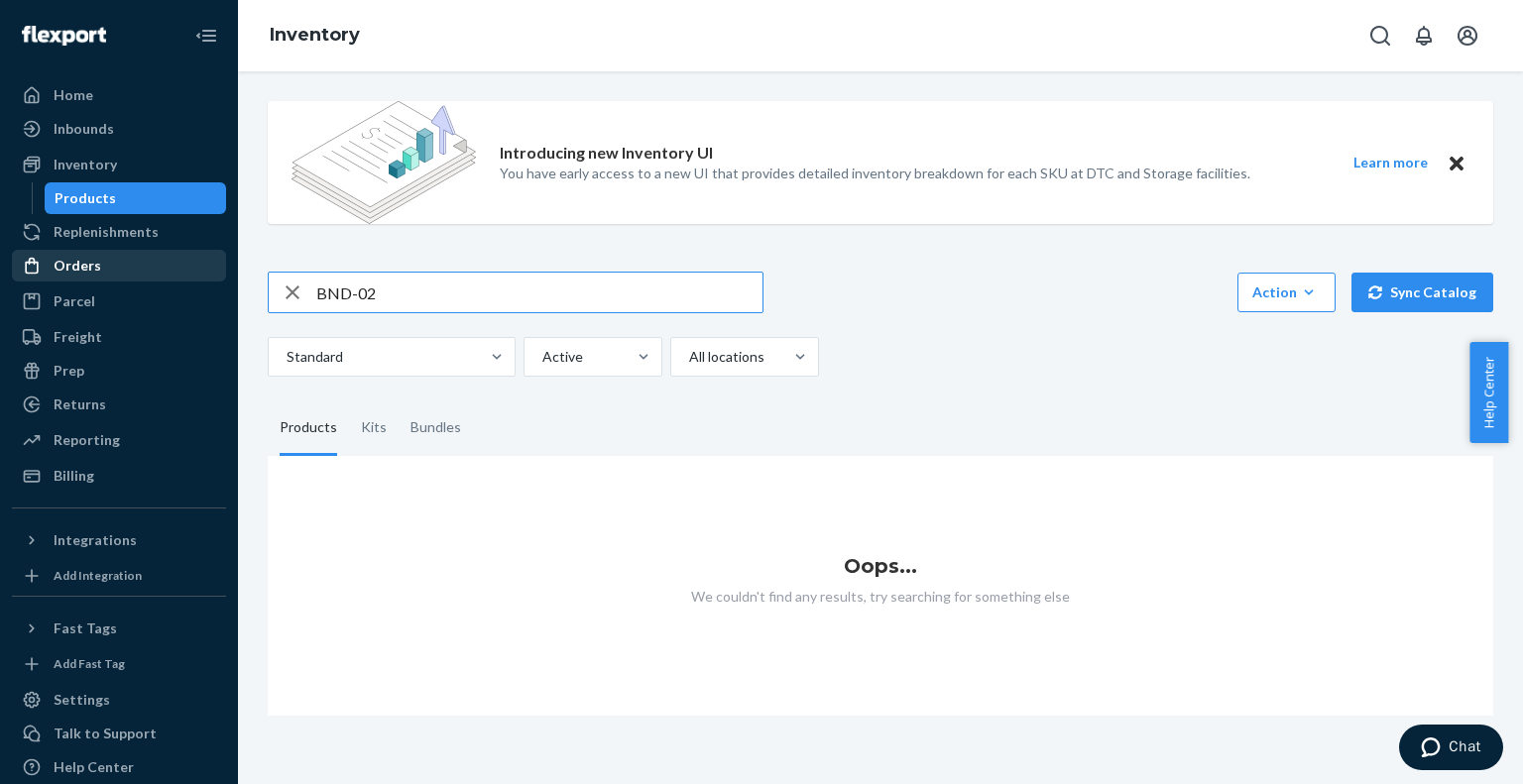 drag, startPoint x: 443, startPoint y: 298, endPoint x: 128, endPoint y: 263, distance: 316.93848 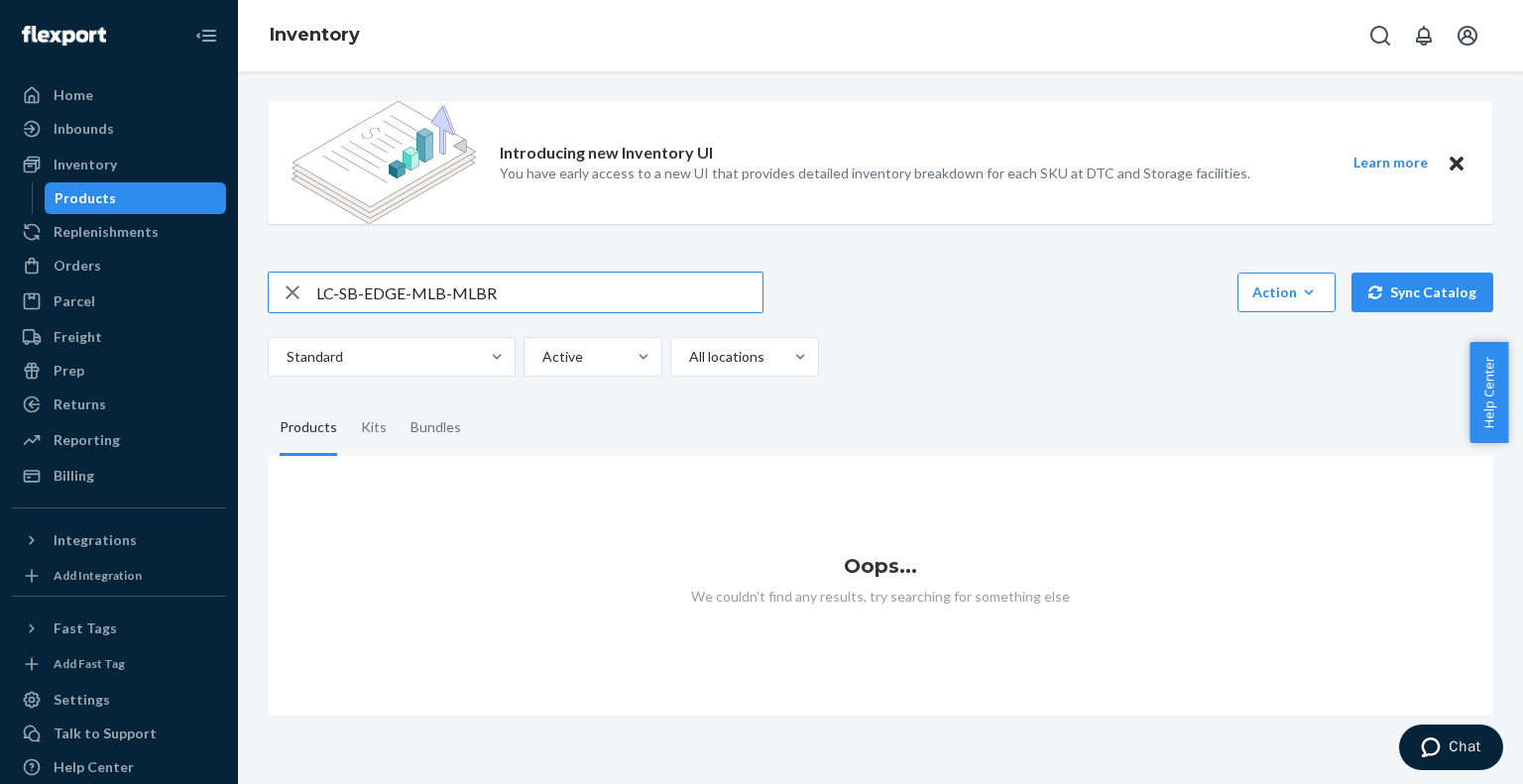 drag, startPoint x: 525, startPoint y: 295, endPoint x: 60, endPoint y: 283, distance: 465.1548 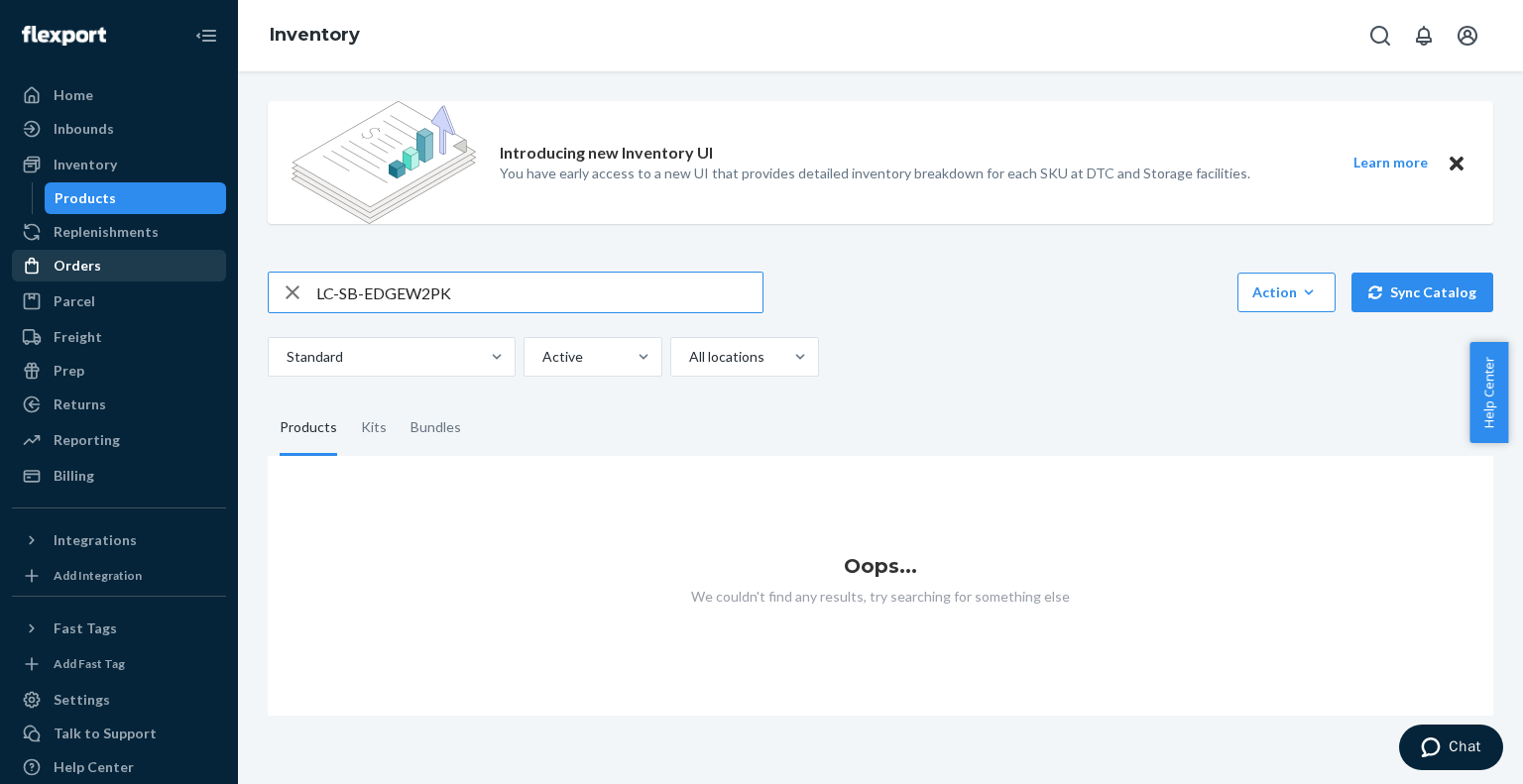 type on "LC-SB-EDGEW2PK" 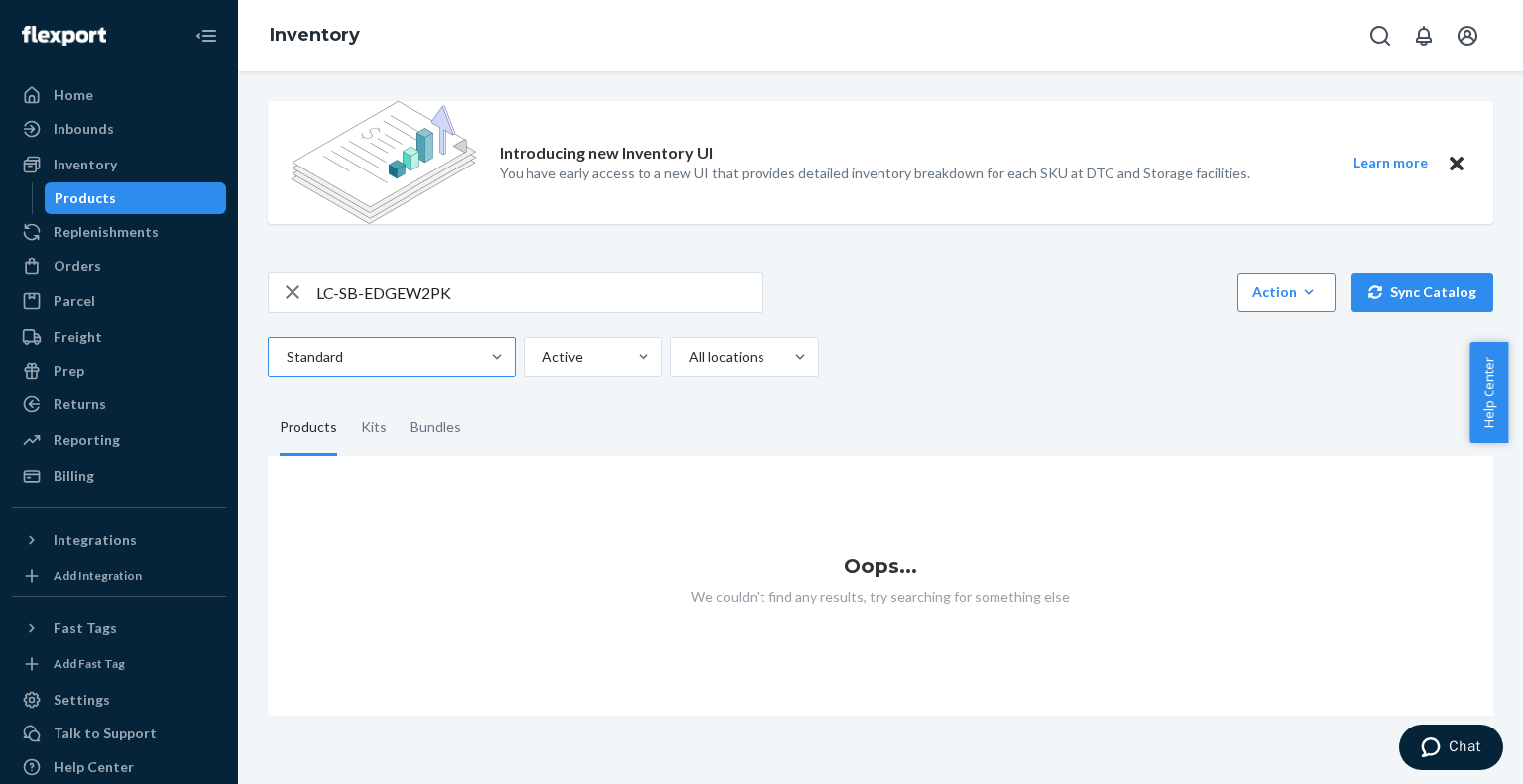 click at bounding box center [390, 357] 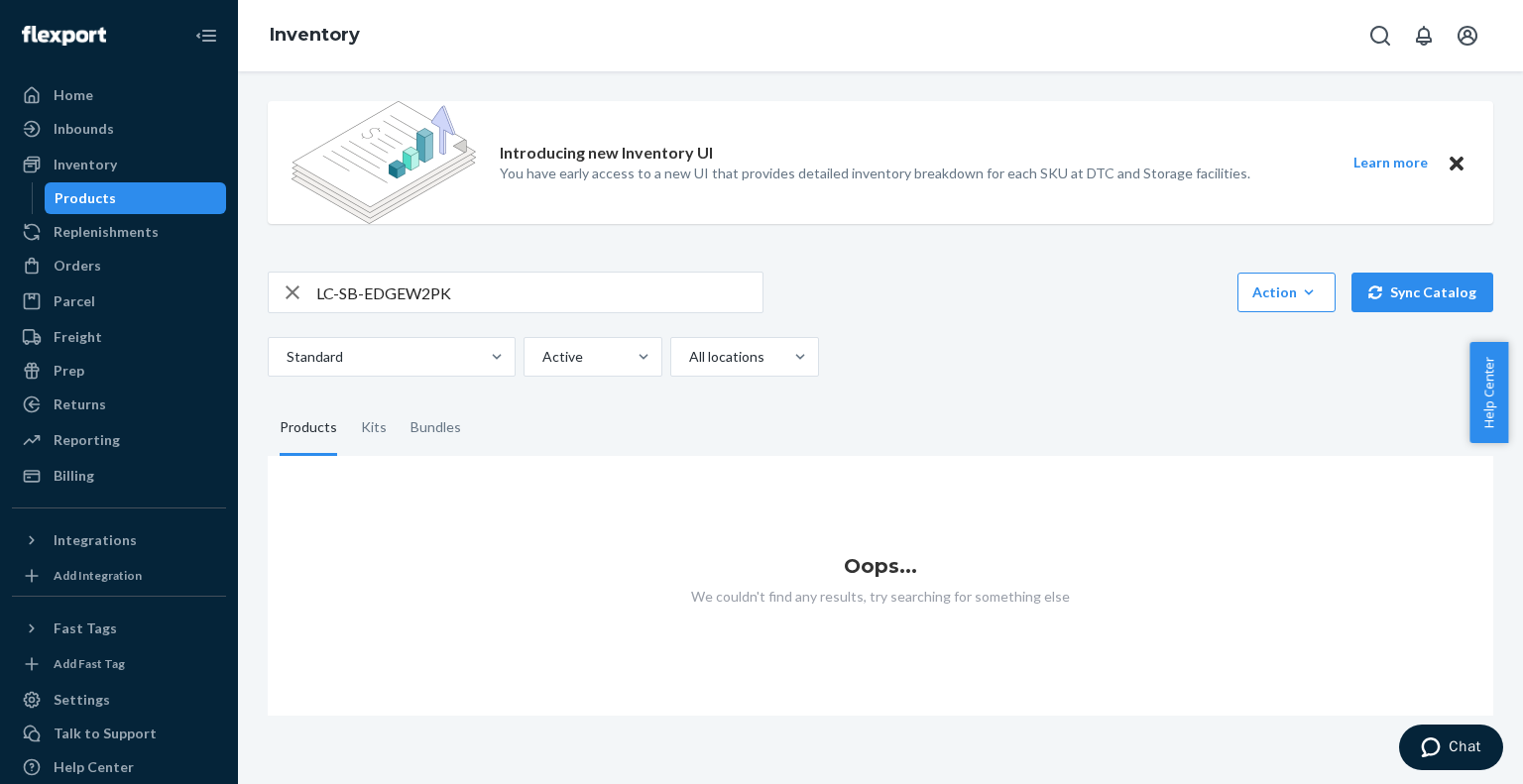 click on "Products Kits Bundles" at bounding box center [880, 428] 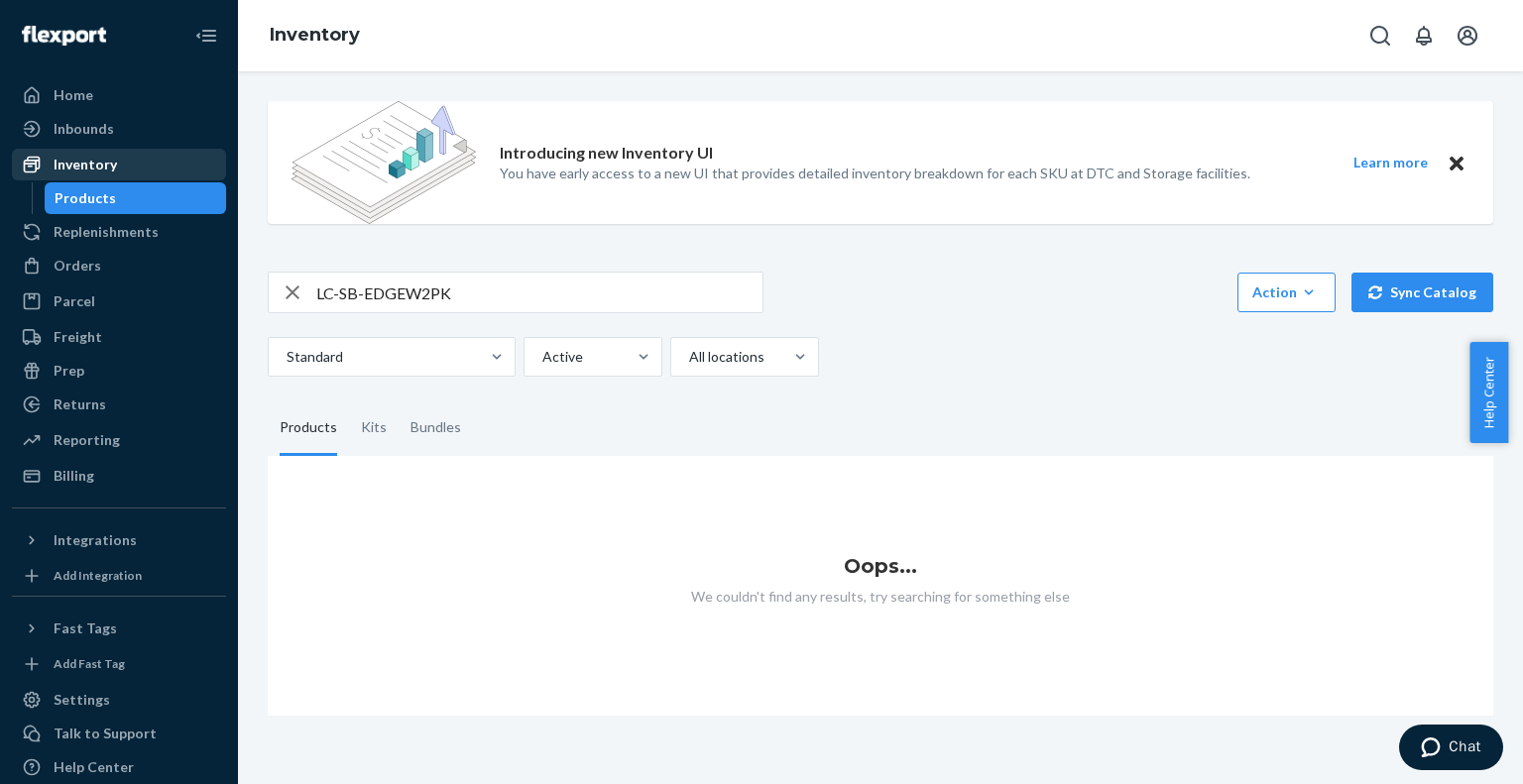 click on "Inventory" at bounding box center [85, 165] 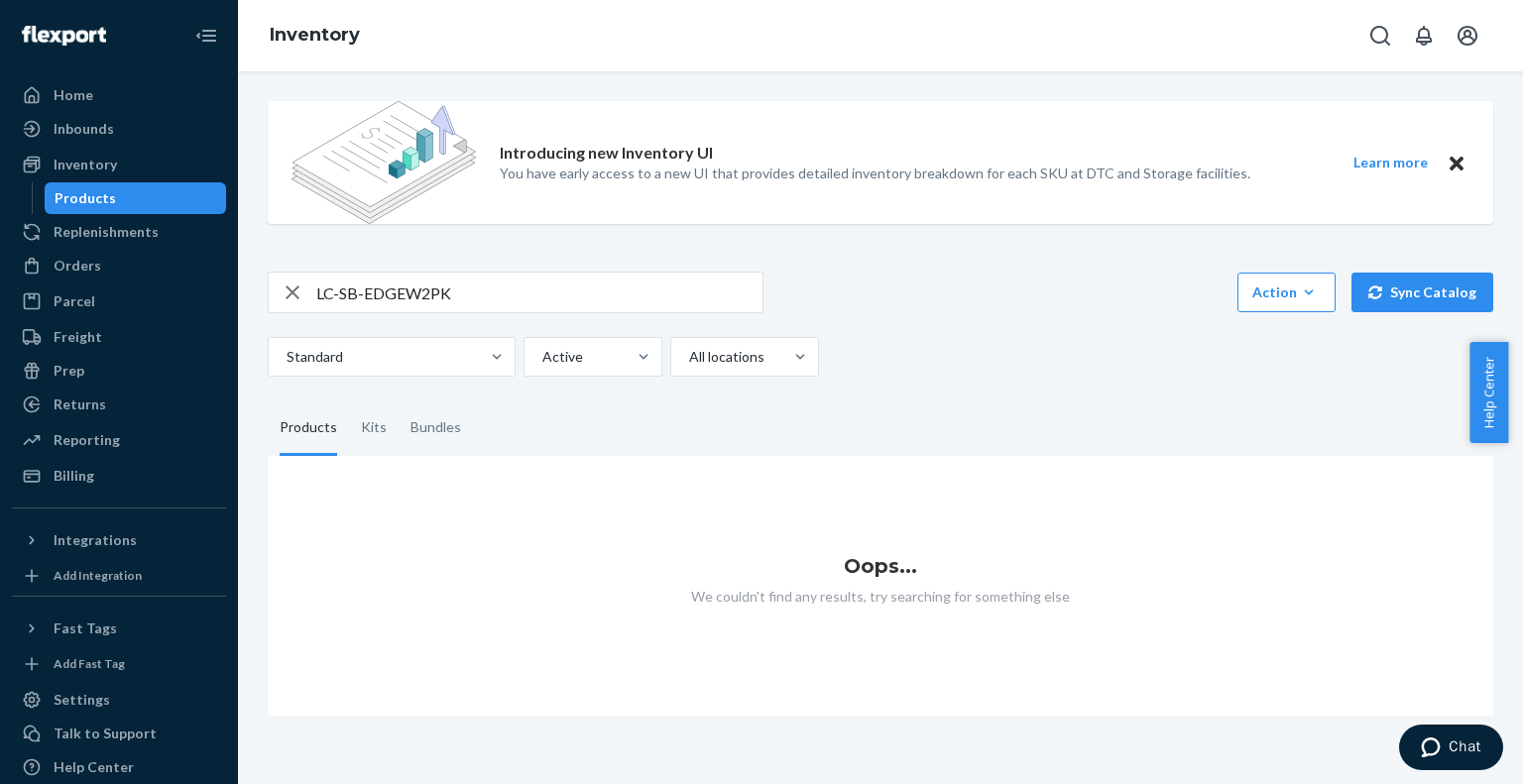 click on "LC-SB-EDGEW2PK" at bounding box center [539, 292] 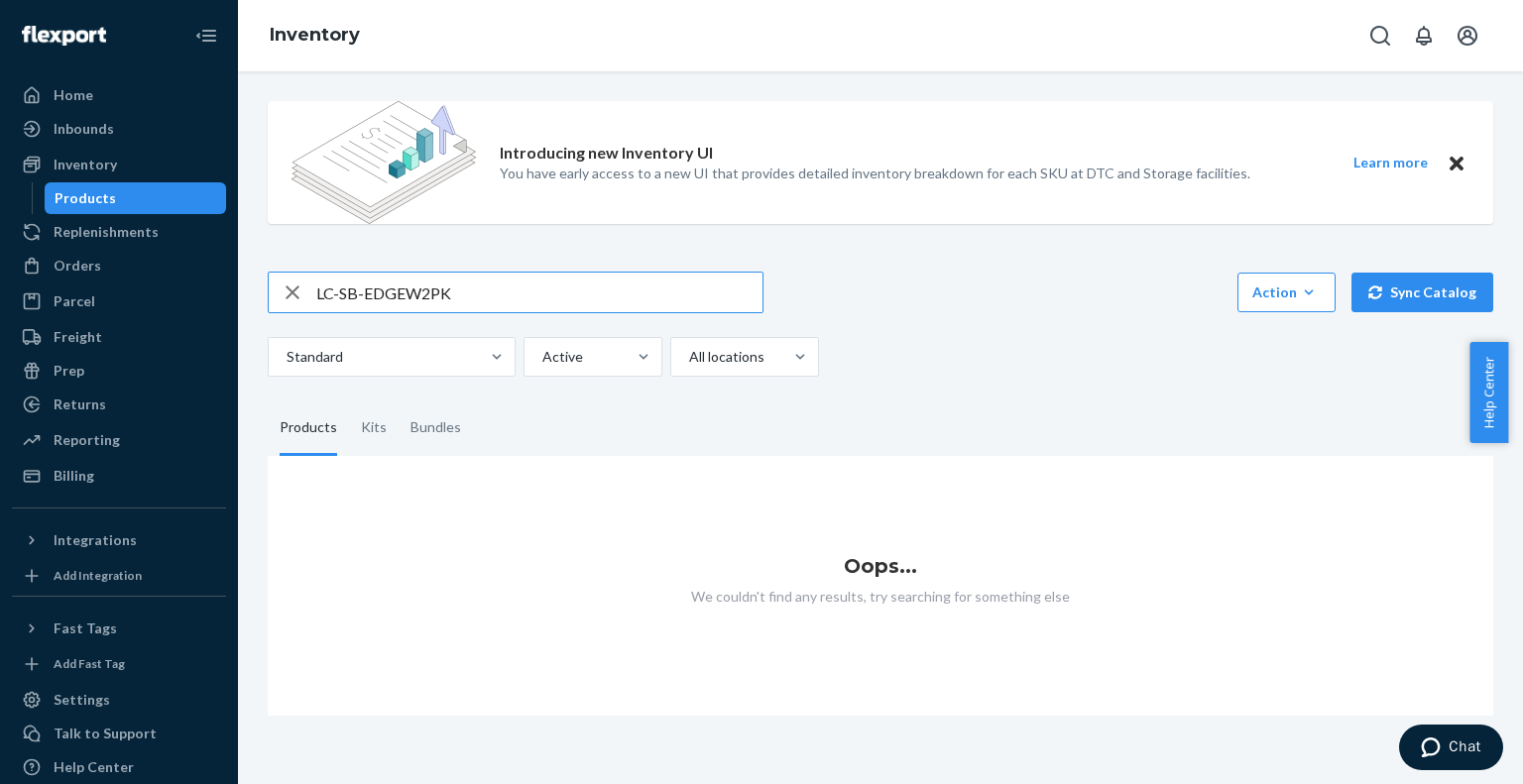 click 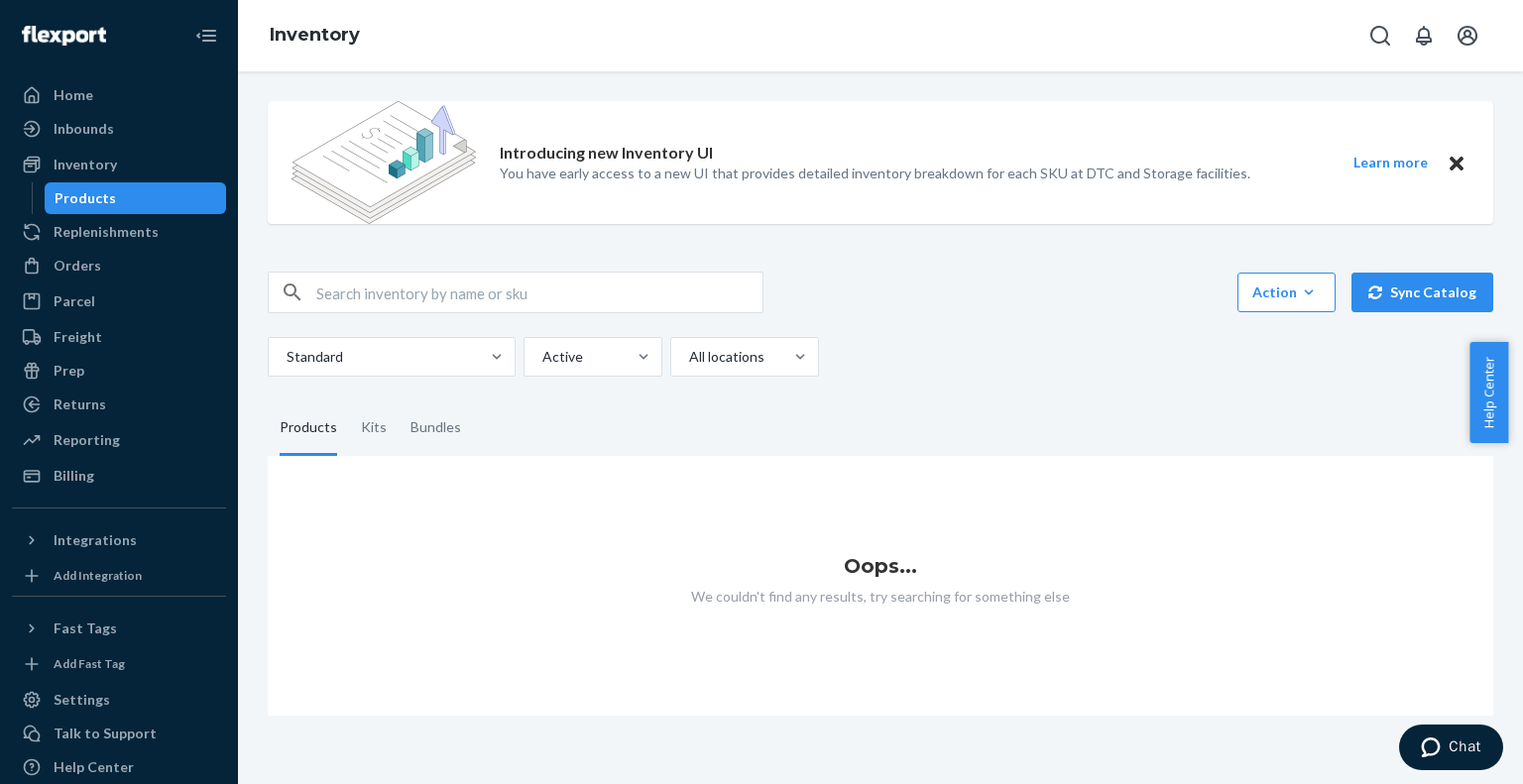 click at bounding box center [539, 292] 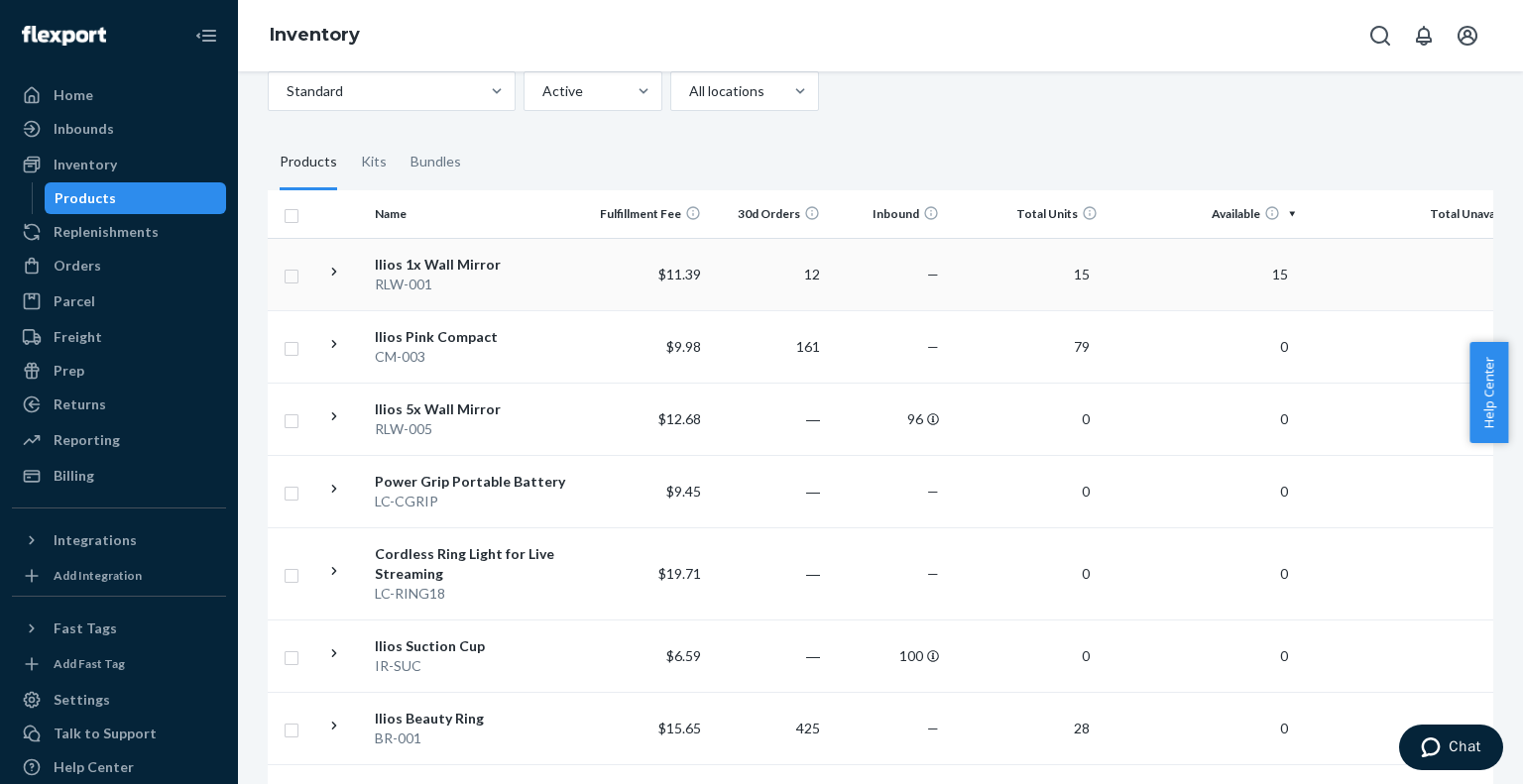scroll, scrollTop: 0, scrollLeft: 0, axis: both 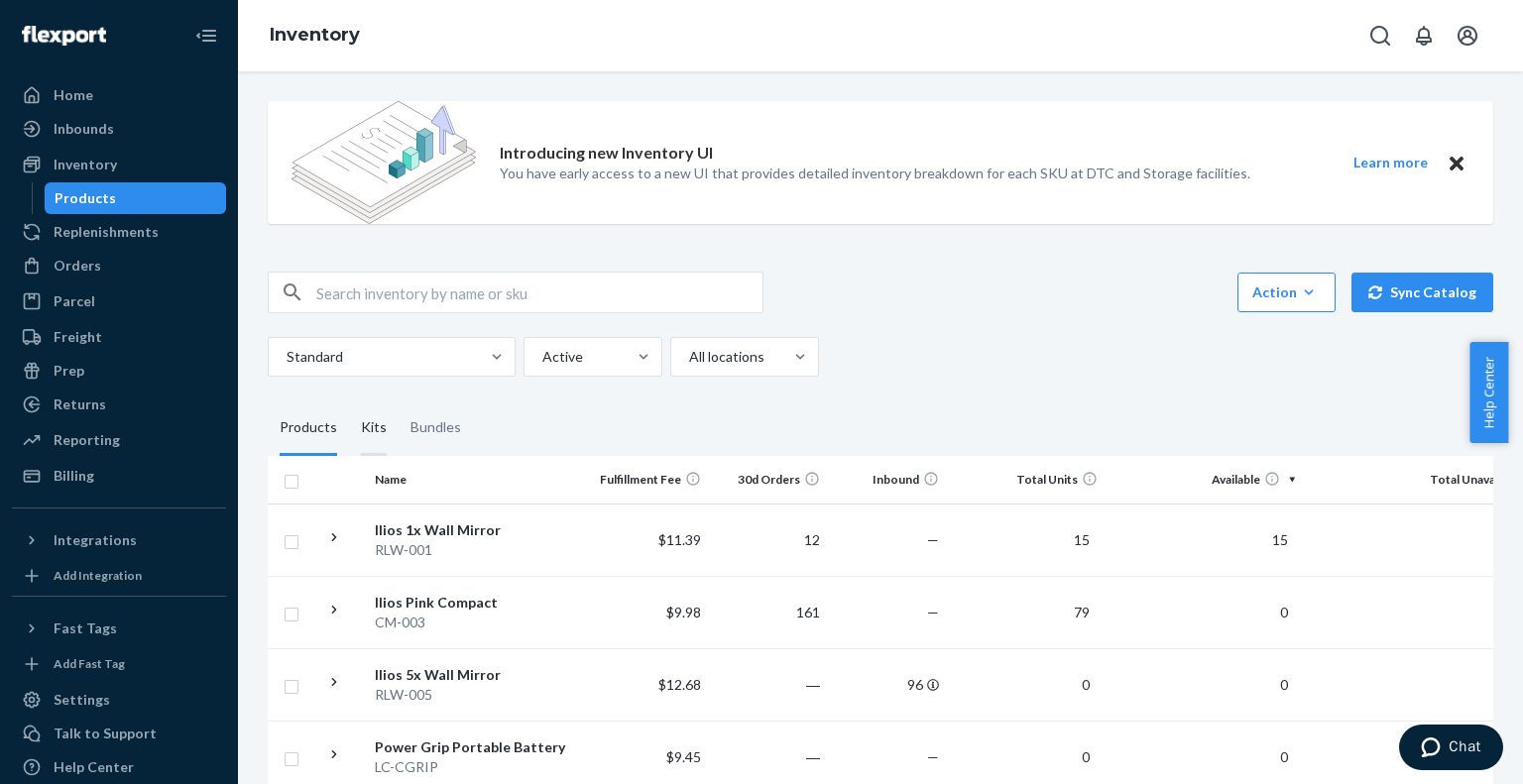 click on "Kits" at bounding box center (374, 428) 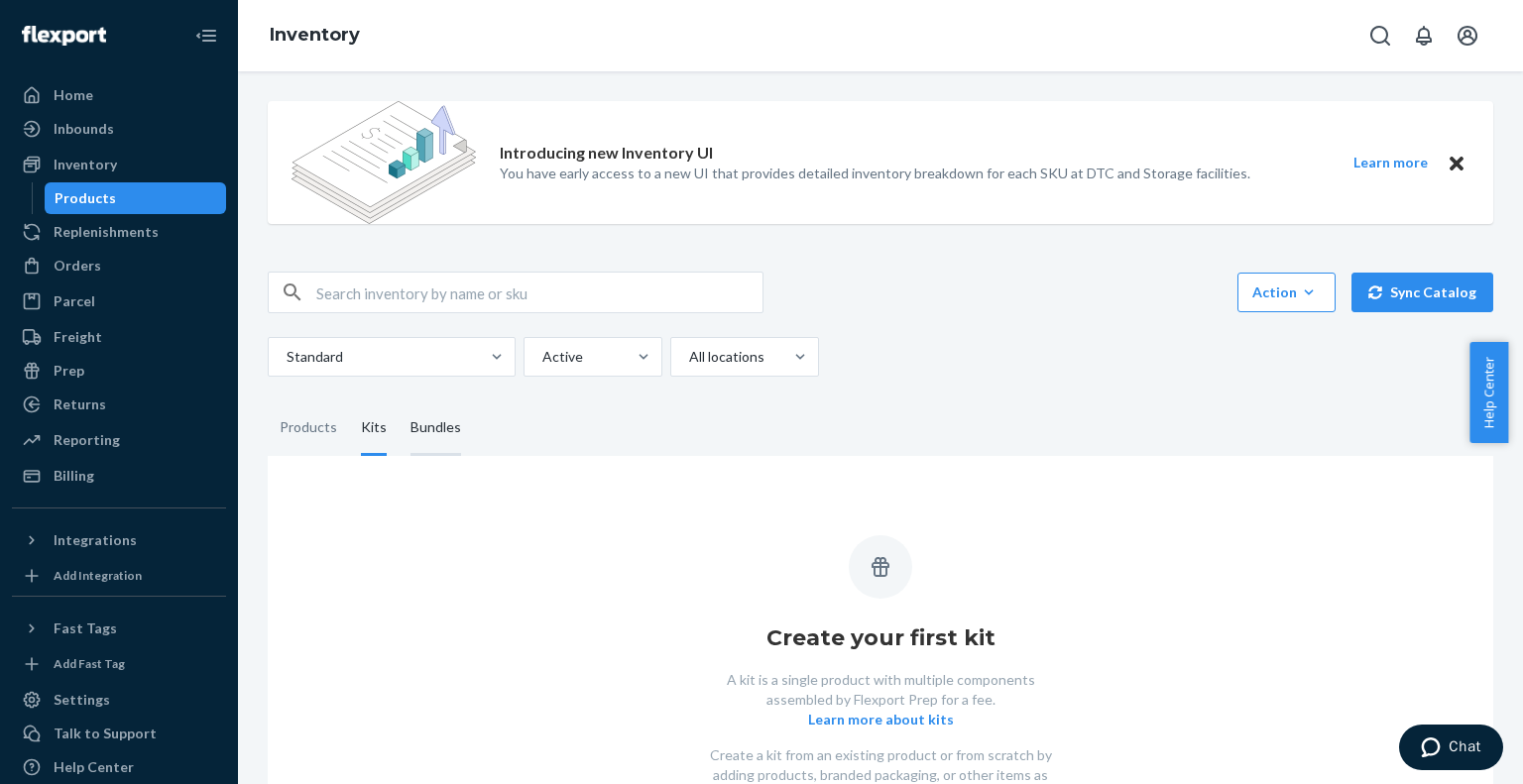 click on "Bundles" at bounding box center (435, 428) 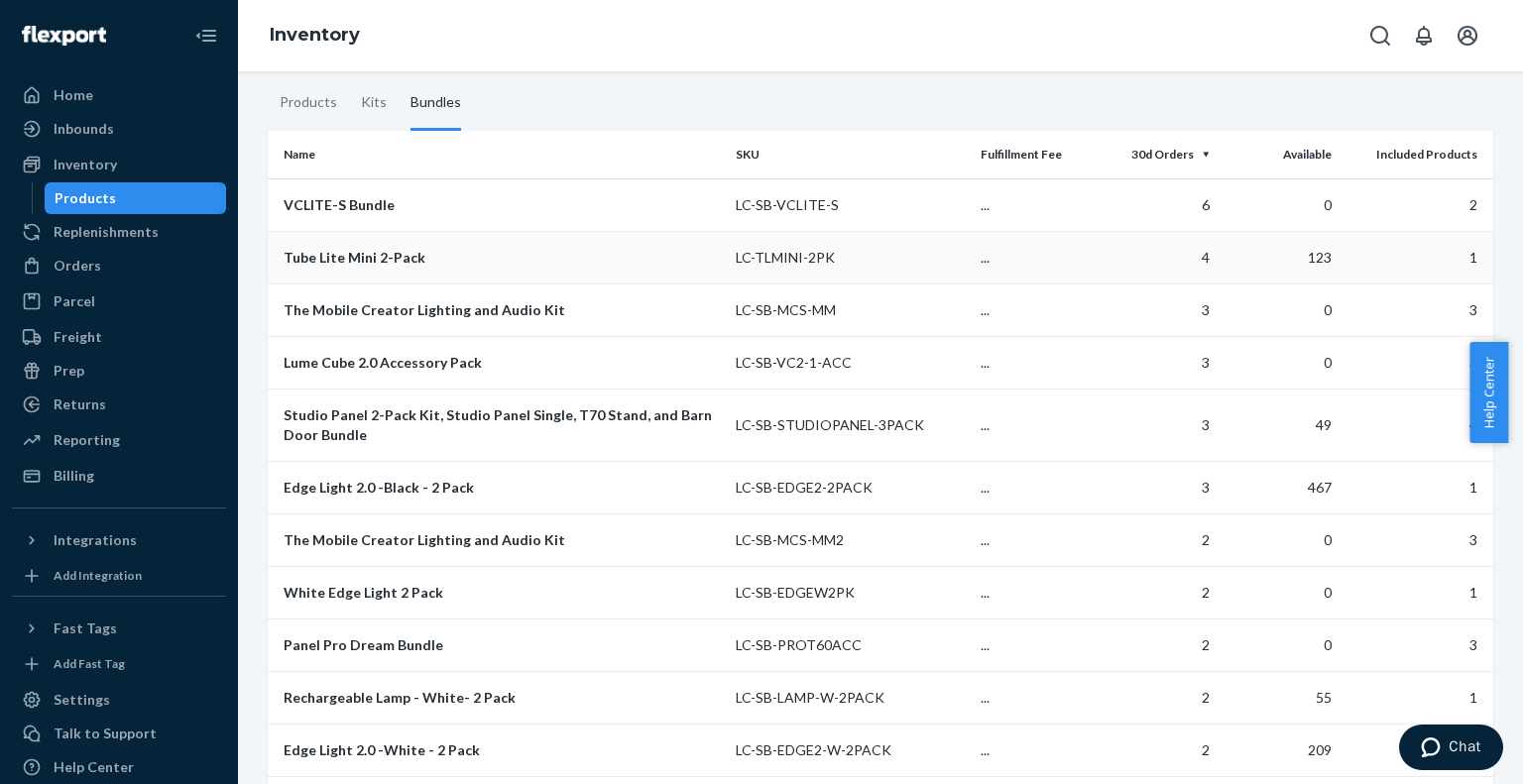 scroll, scrollTop: 330, scrollLeft: 0, axis: vertical 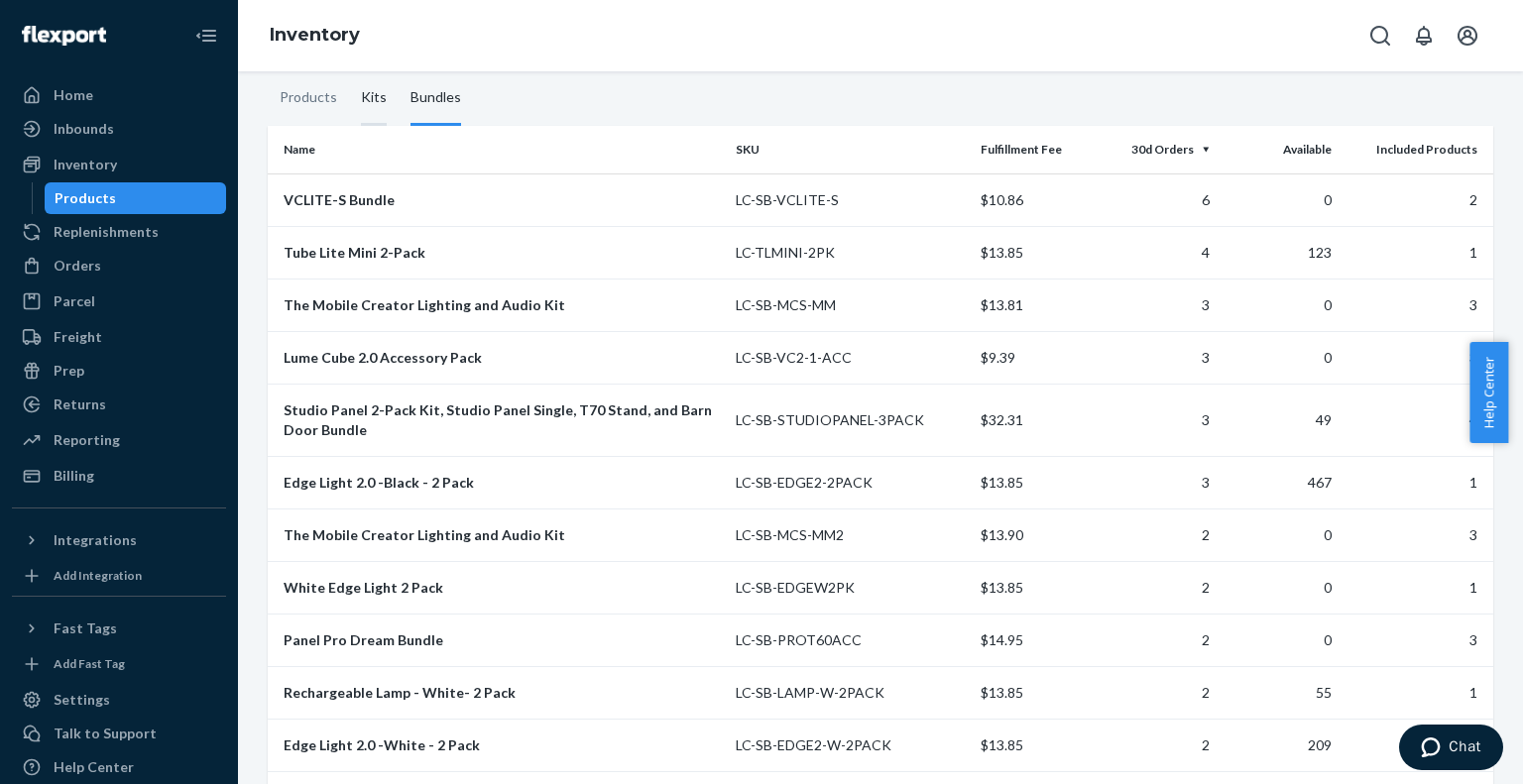 click on "Kits" at bounding box center (374, 98) 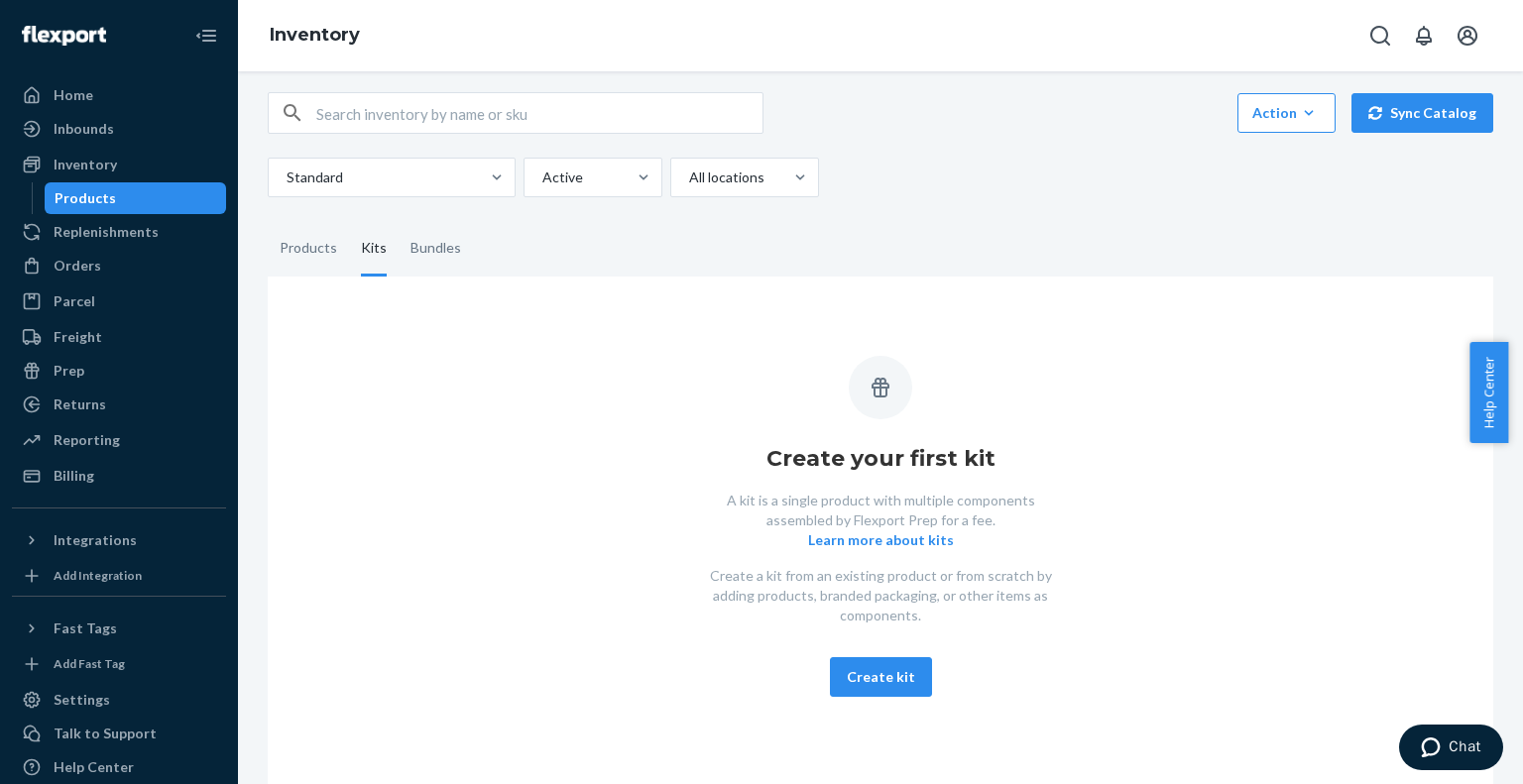 scroll, scrollTop: 0, scrollLeft: 0, axis: both 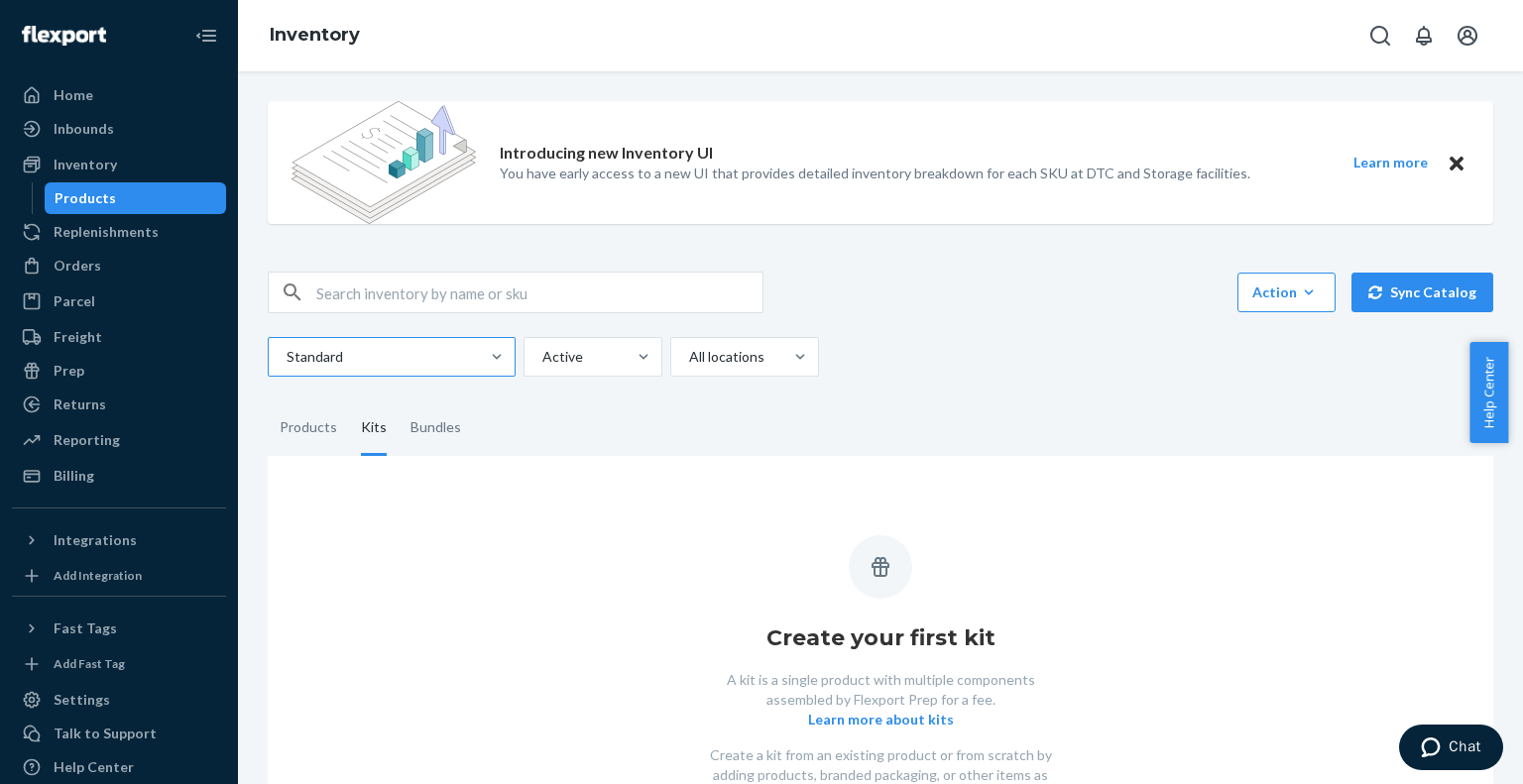 click at bounding box center (390, 357) 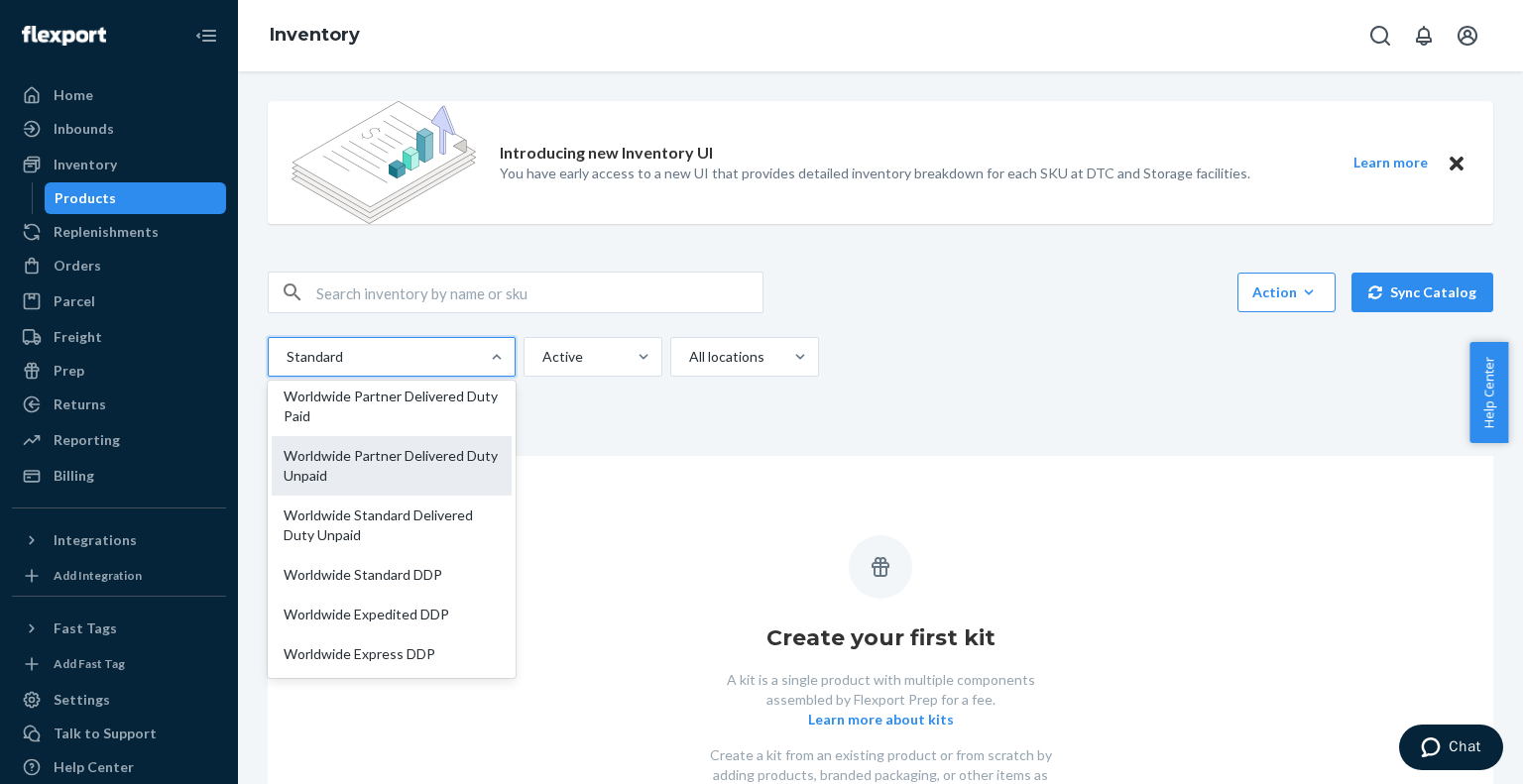 scroll, scrollTop: 0, scrollLeft: 0, axis: both 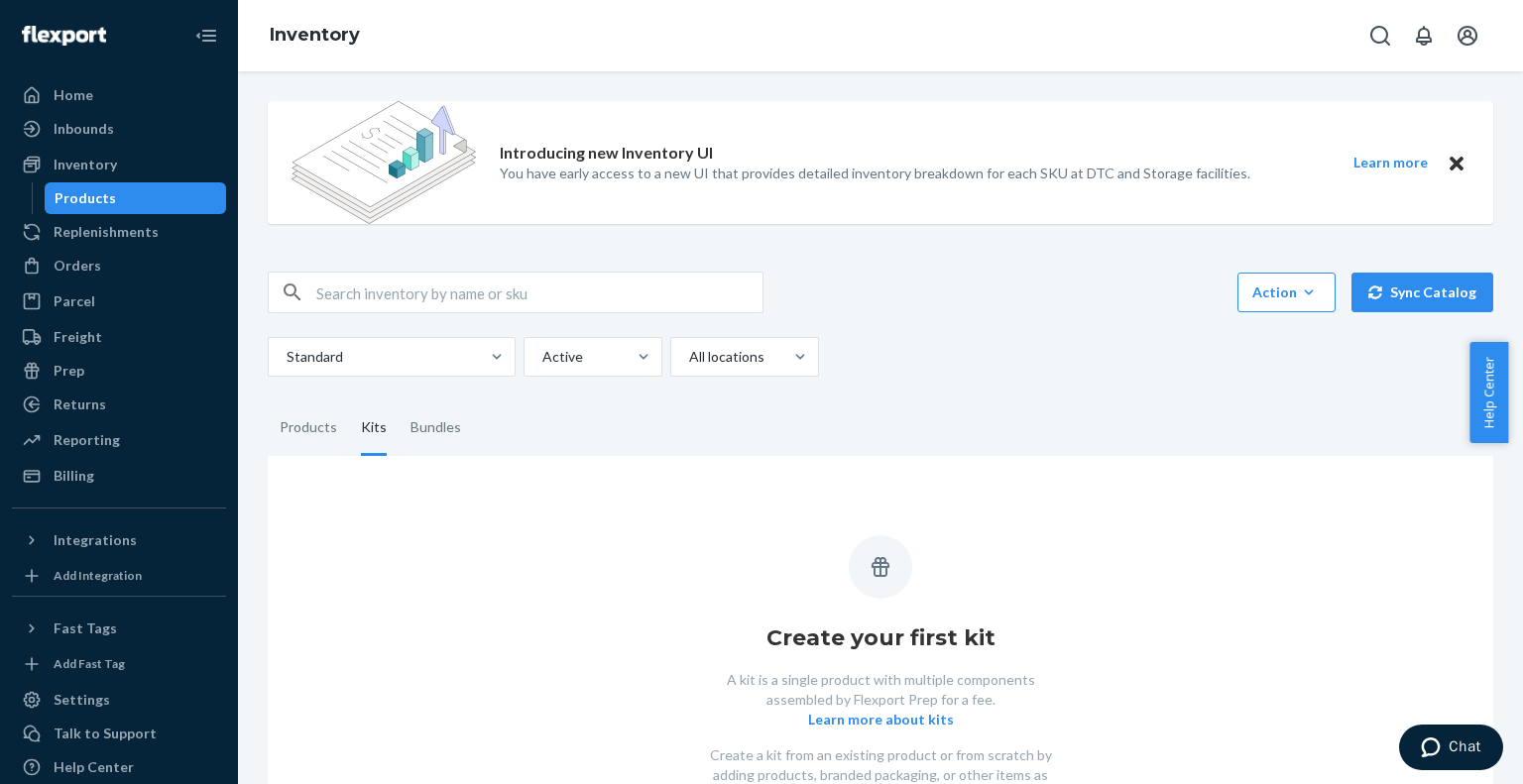 click on "Products Kits Bundles" at bounding box center (880, 428) 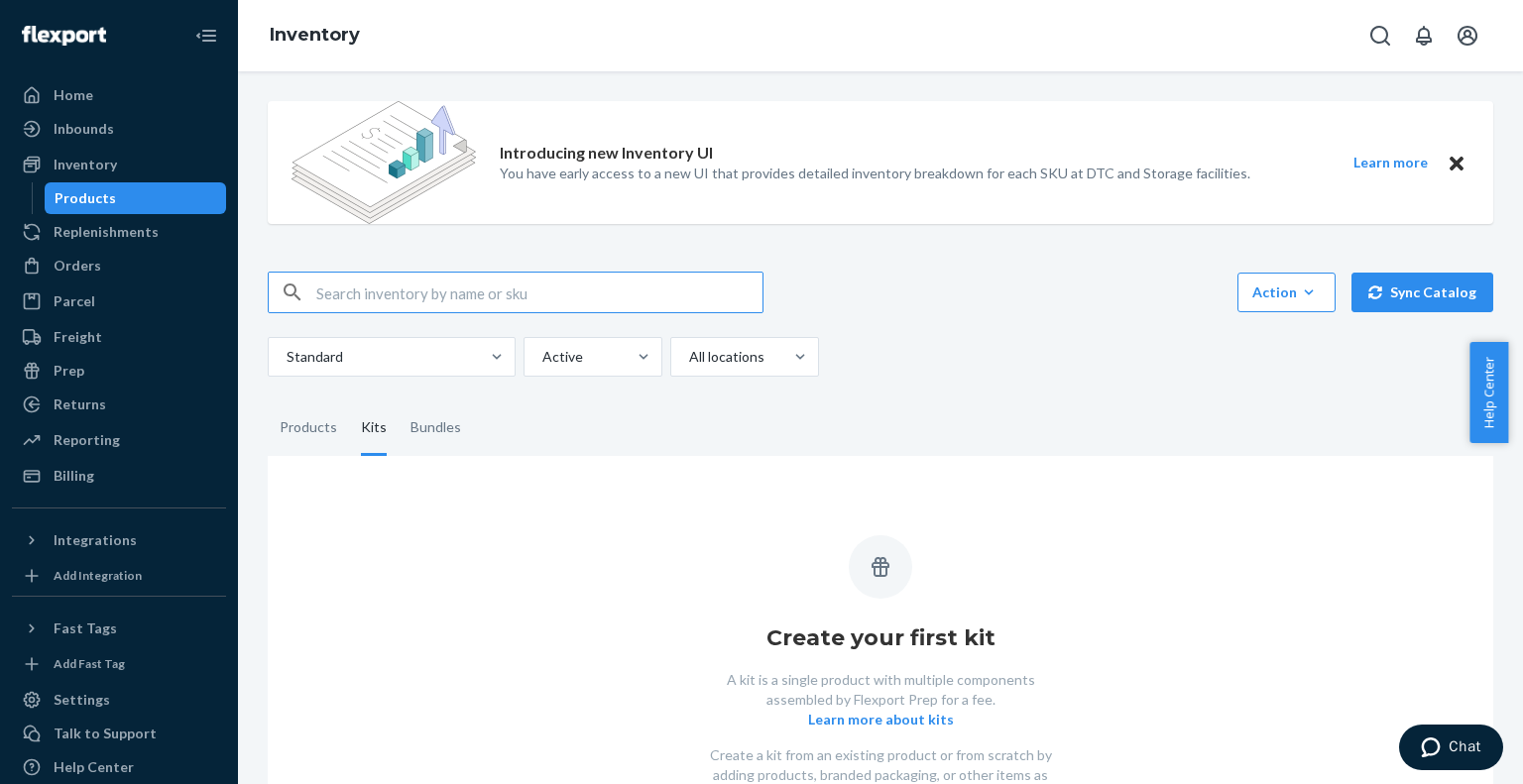 paste on "LC-SB-MGMT-SL" 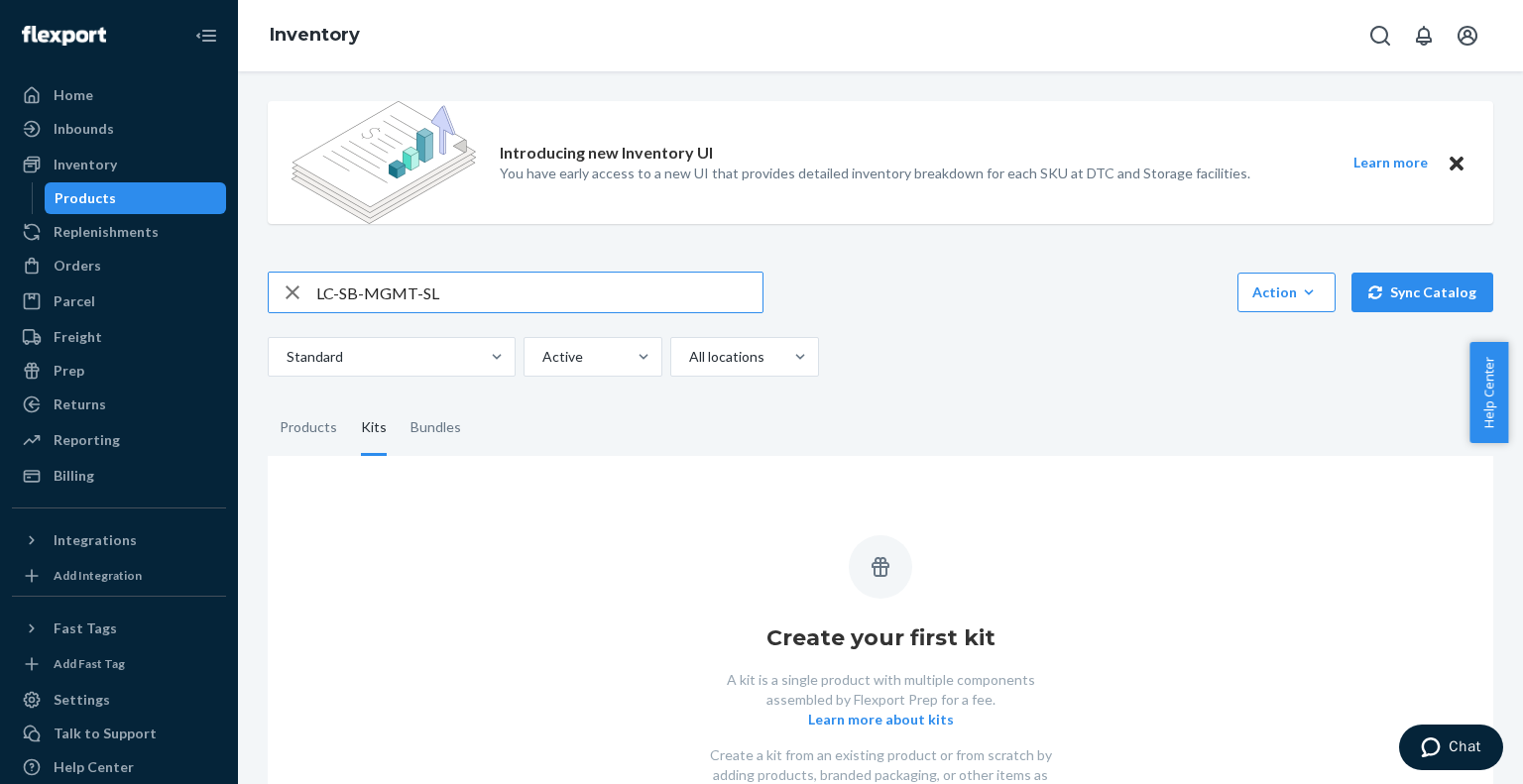 type on "LC-SB-MGMT-SL" 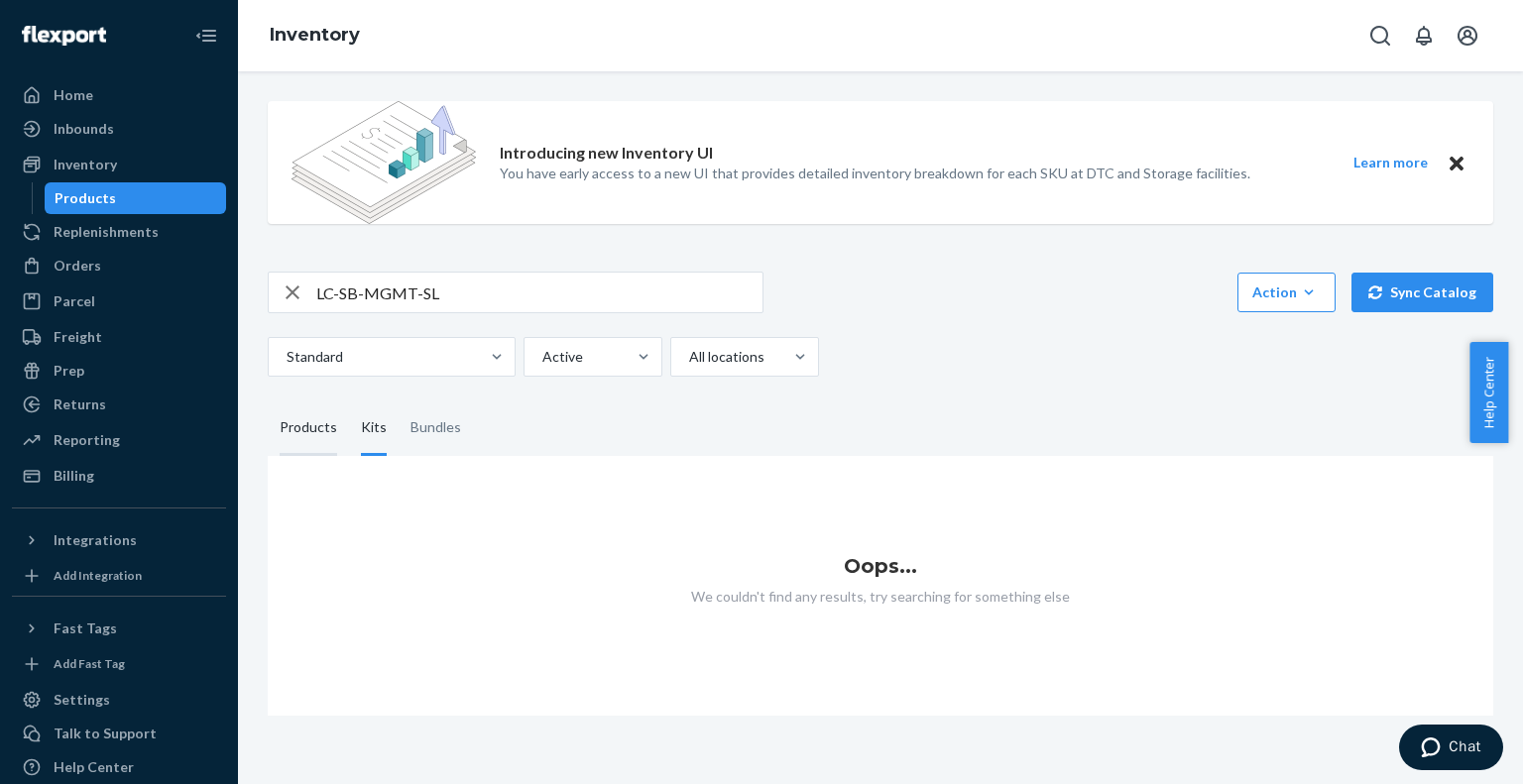 click on "Products" at bounding box center [308, 428] 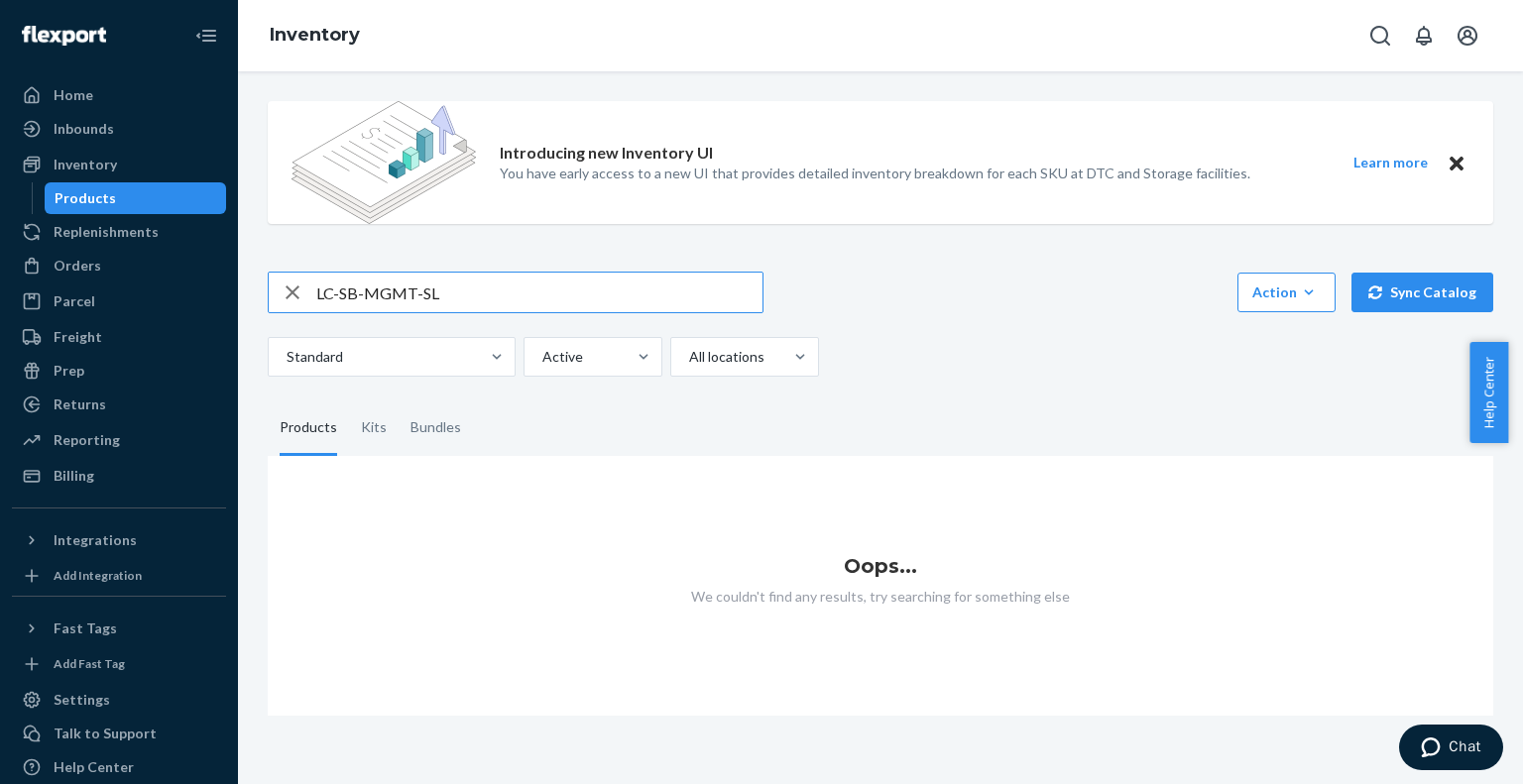 click on "LC-SB-MGMT-SL" at bounding box center [539, 292] 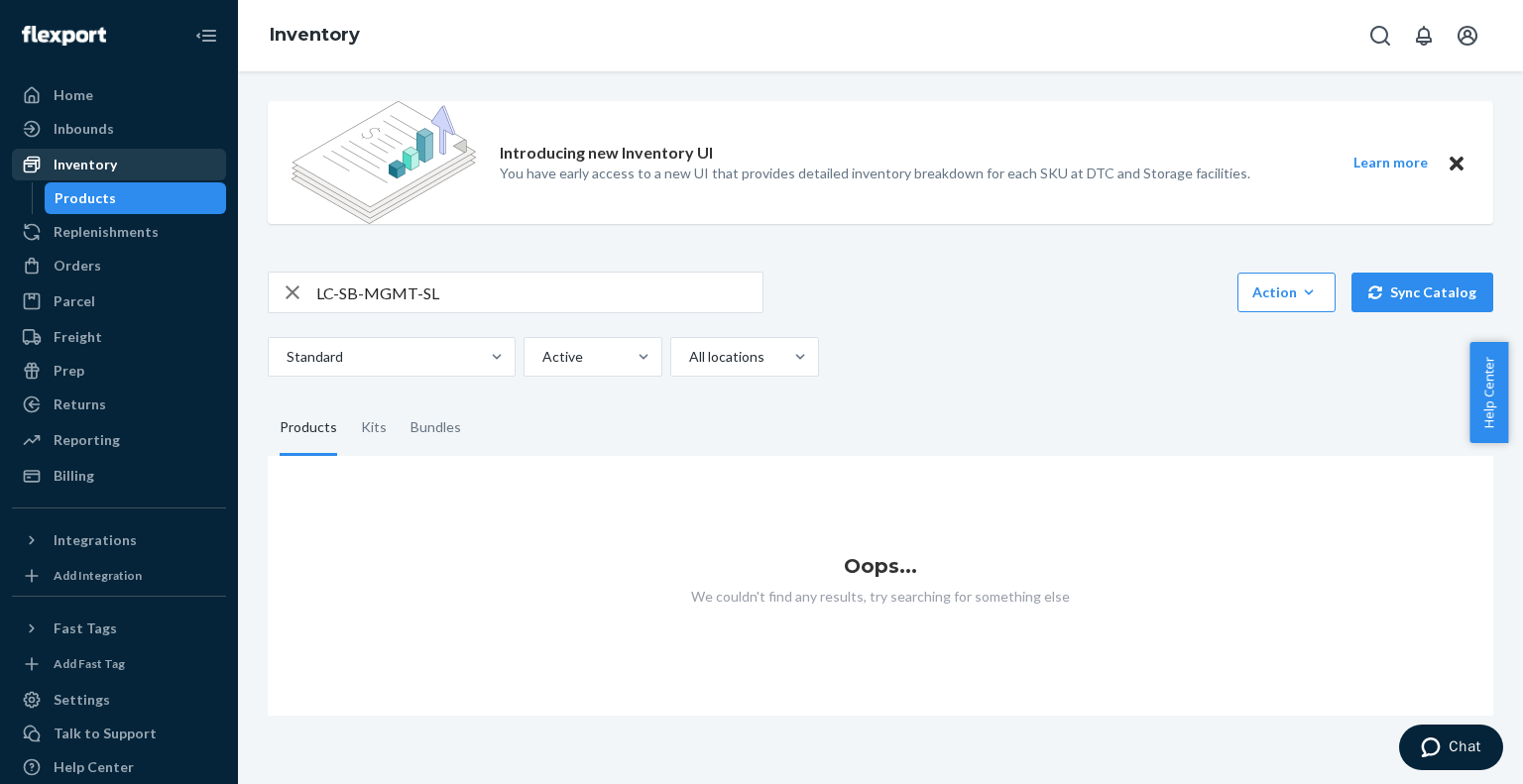 click on "Inventory" at bounding box center [85, 165] 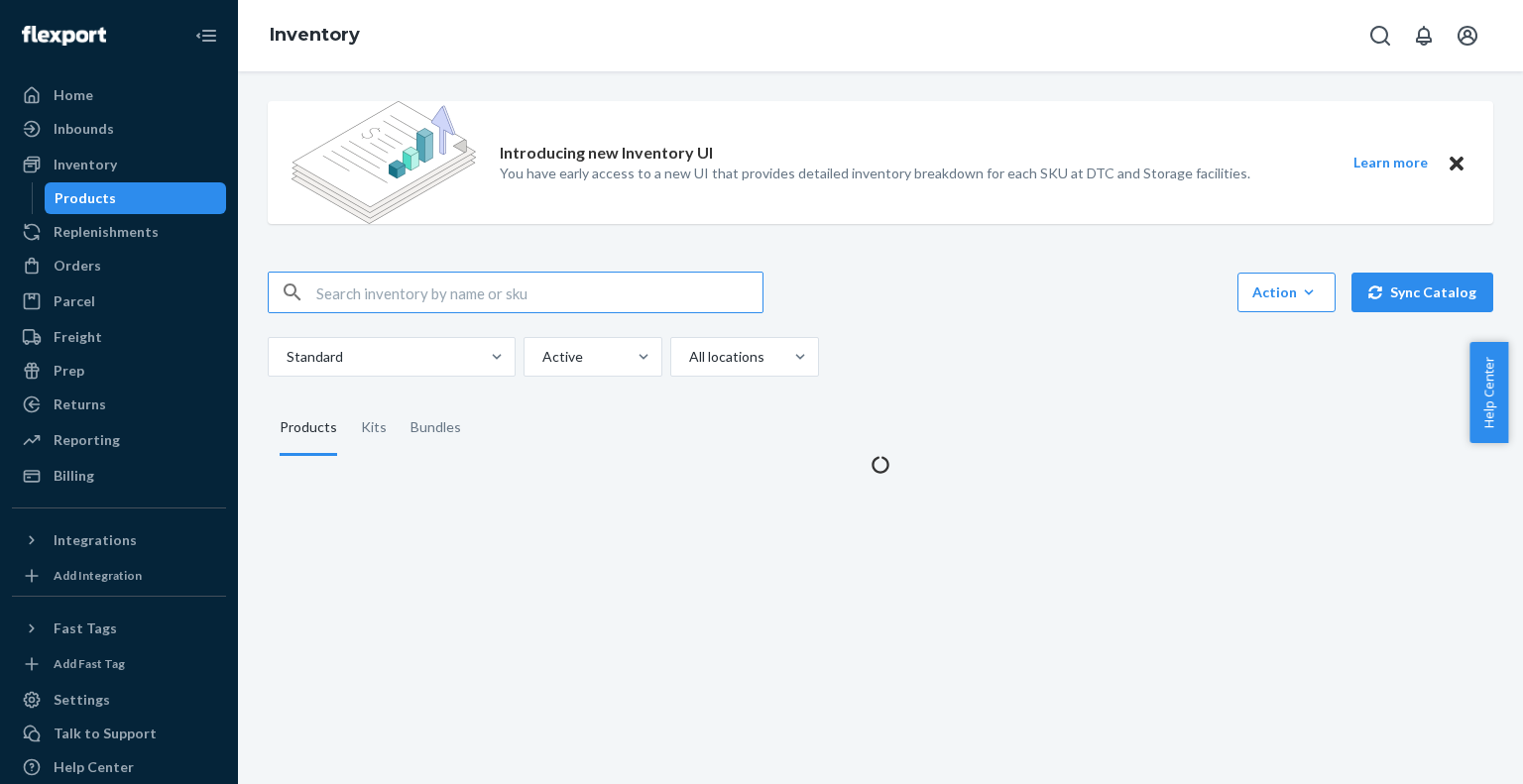 scroll, scrollTop: 0, scrollLeft: 0, axis: both 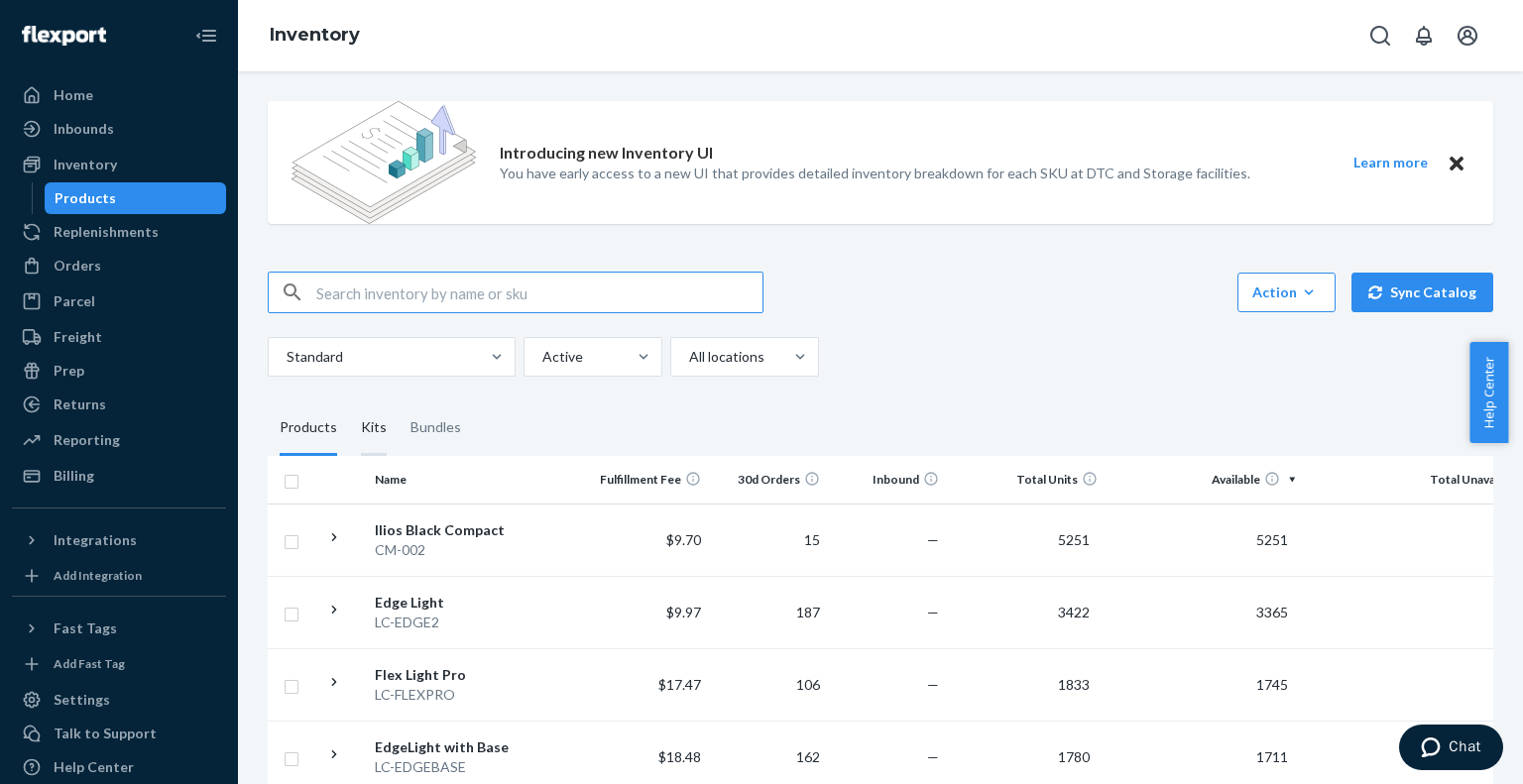 click on "Kits" at bounding box center (374, 428) 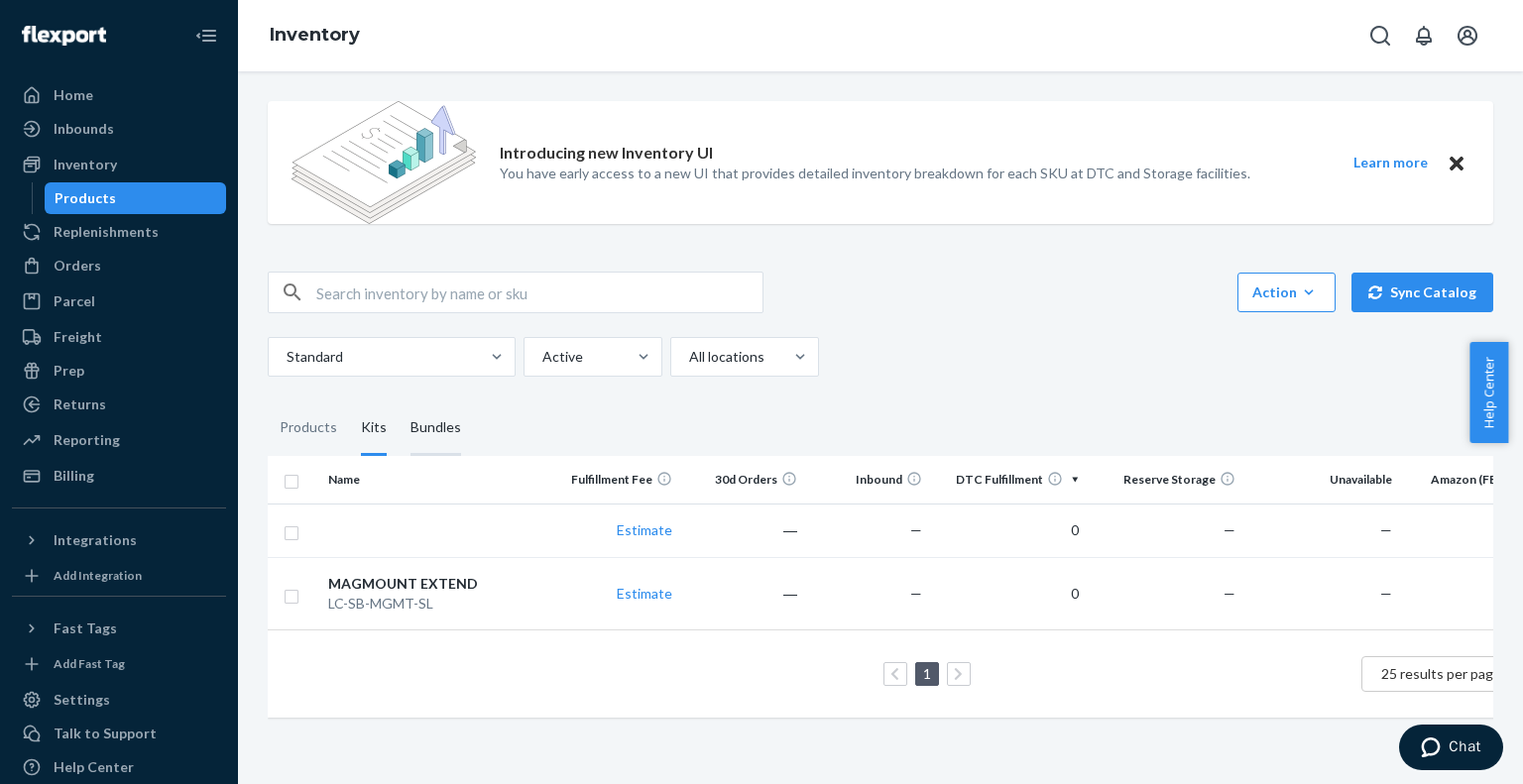 click on "Bundles" at bounding box center (435, 428) 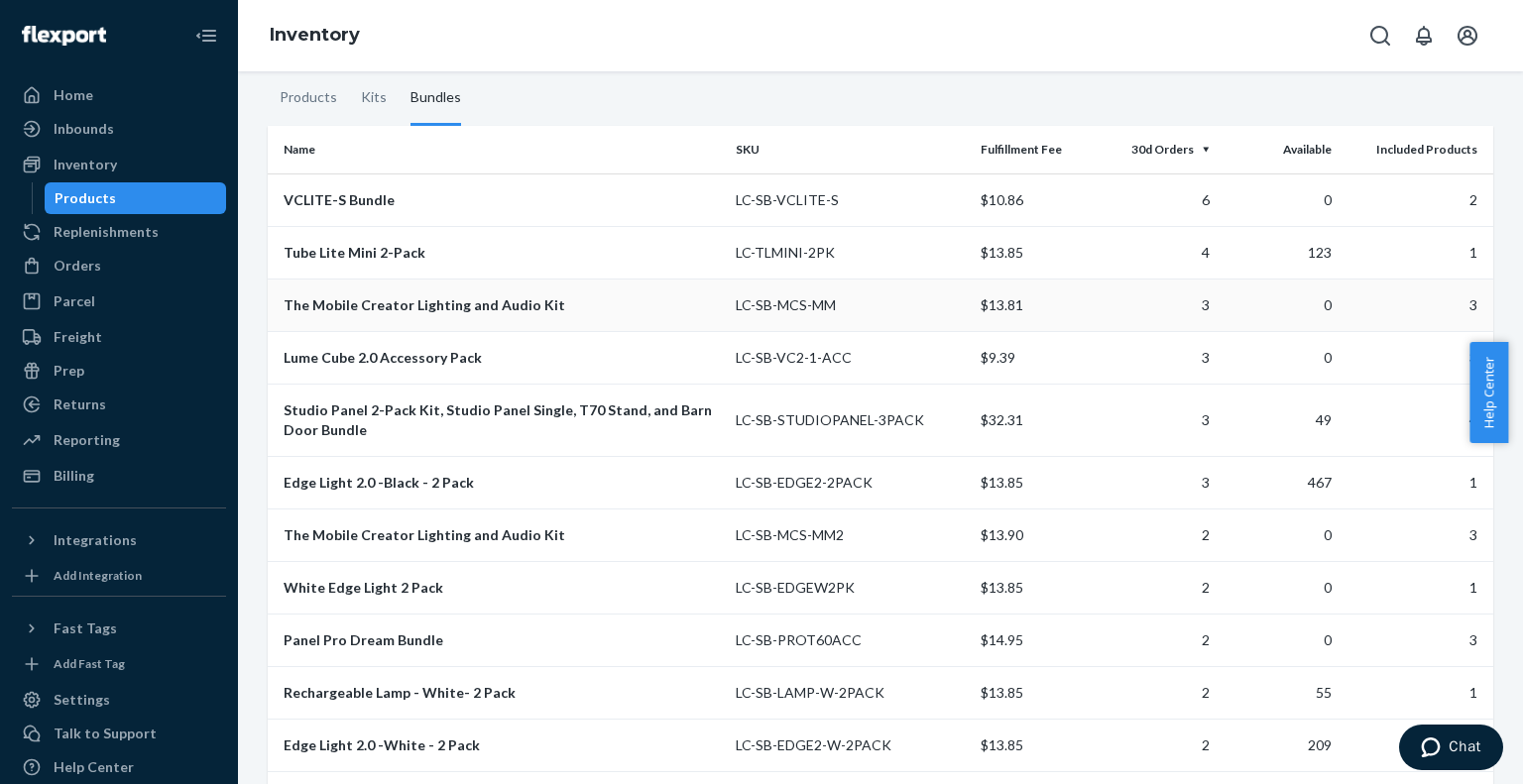 scroll, scrollTop: 0, scrollLeft: 0, axis: both 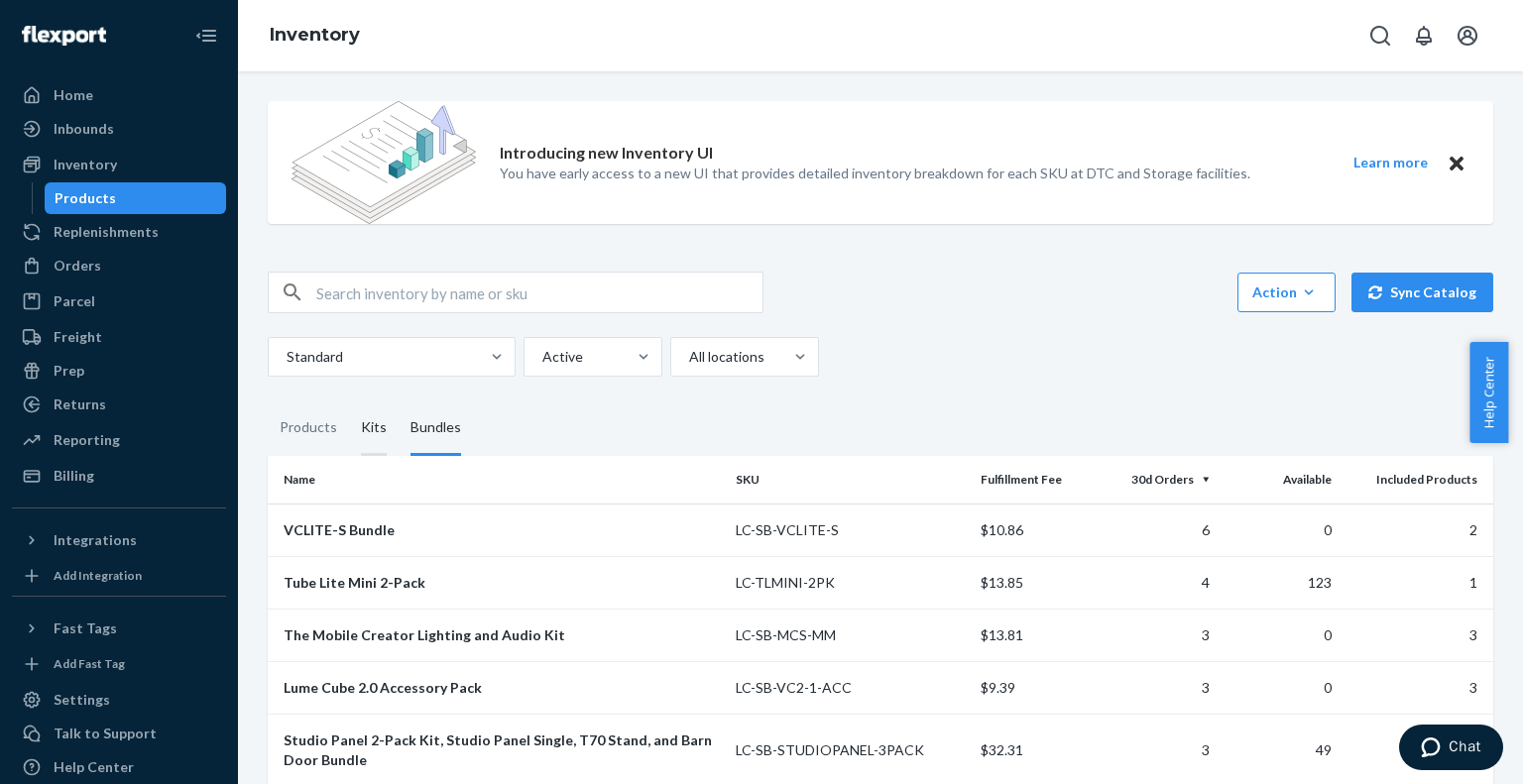 click on "Kits" at bounding box center (374, 428) 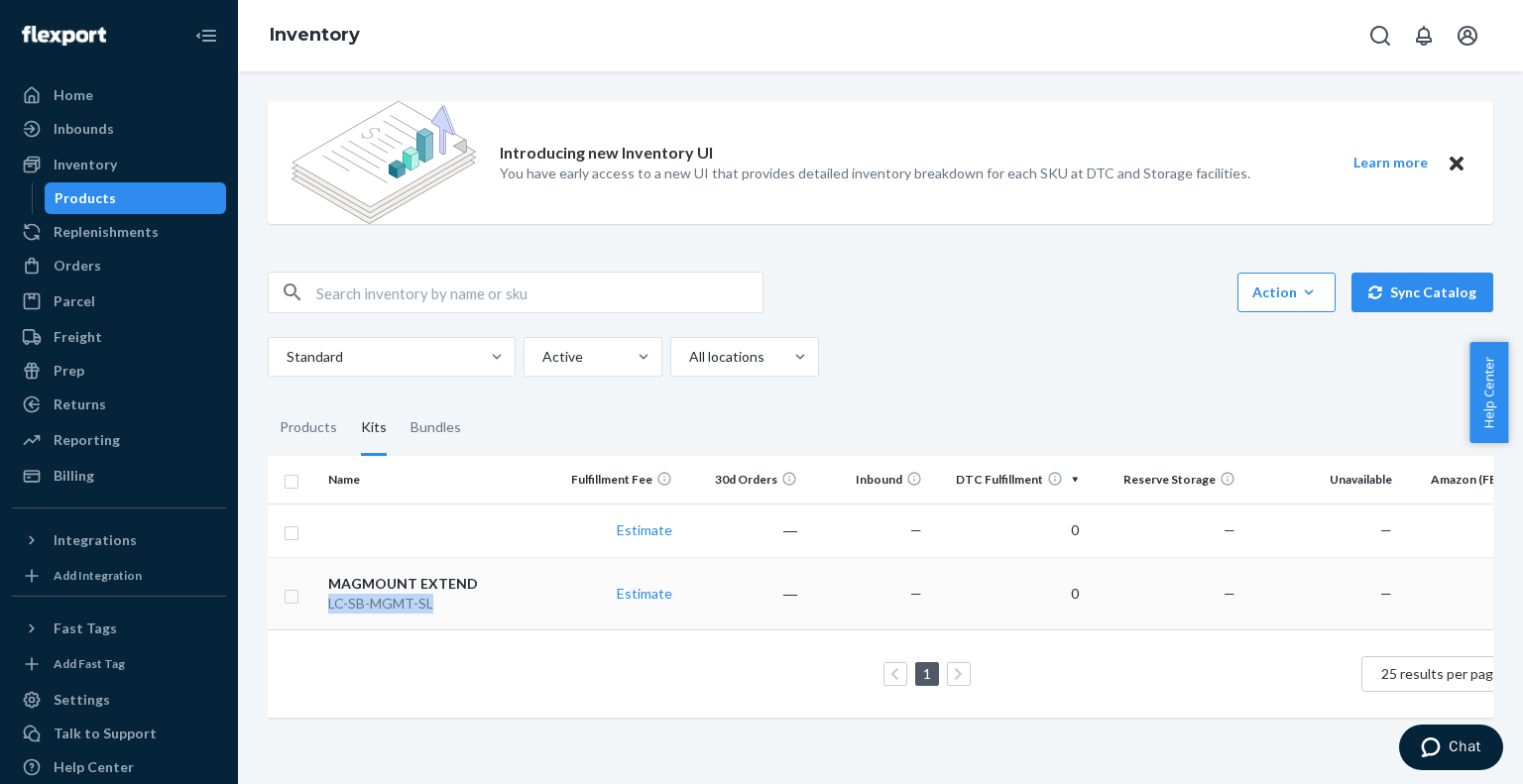 drag, startPoint x: 473, startPoint y: 608, endPoint x: 328, endPoint y: 605, distance: 145.03103 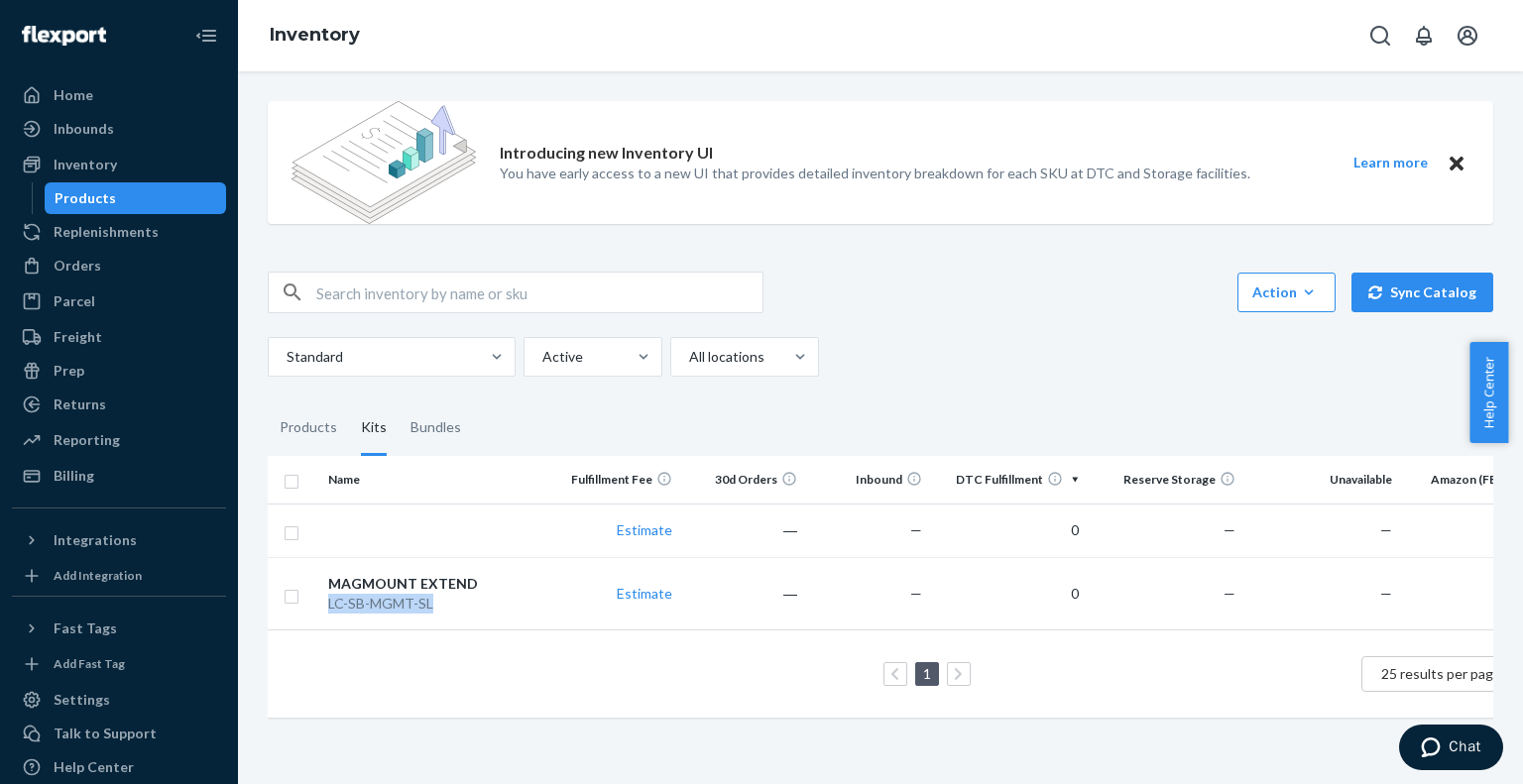 drag, startPoint x: 456, startPoint y: 608, endPoint x: 324, endPoint y: 616, distance: 132.2422 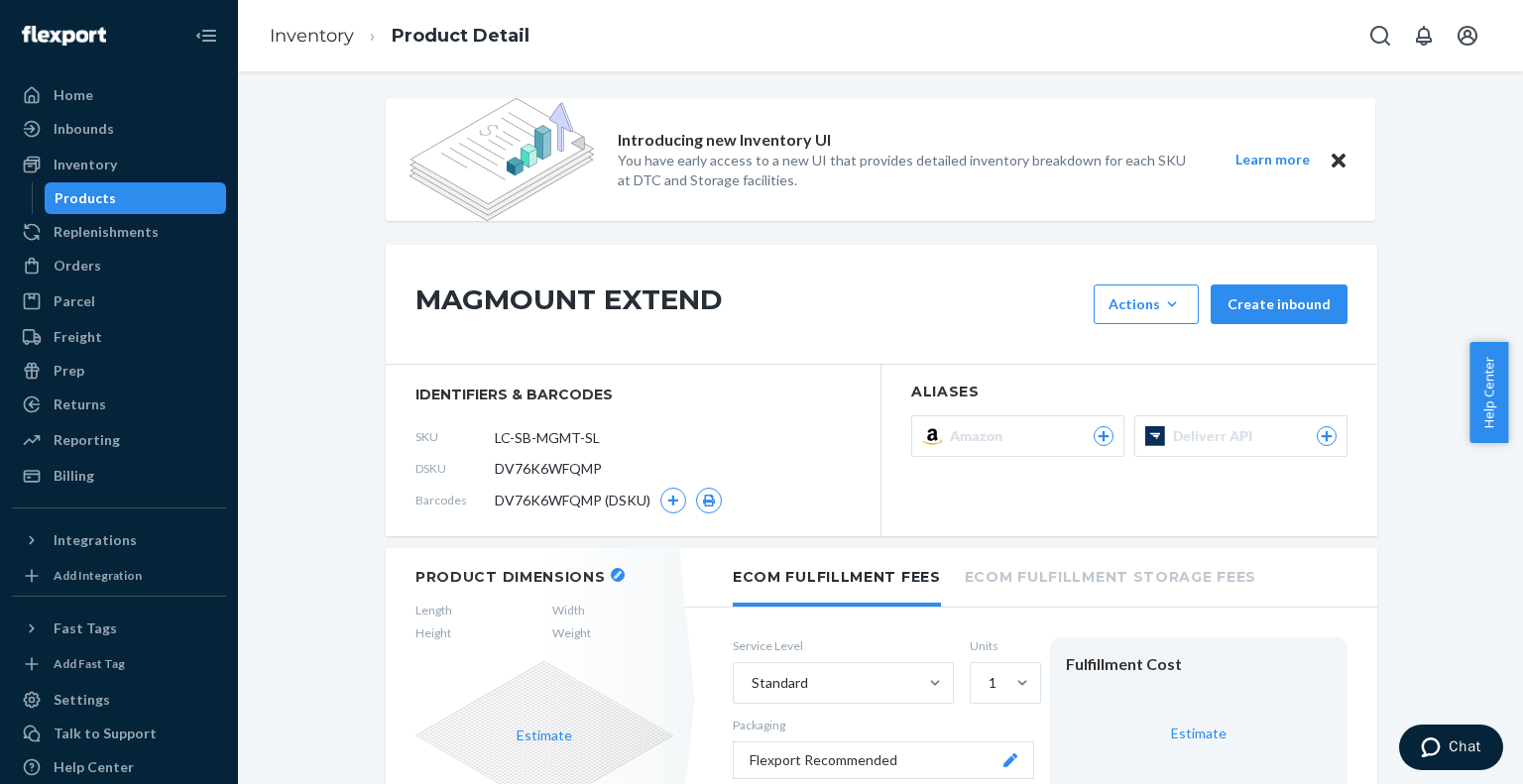 scroll, scrollTop: 0, scrollLeft: 0, axis: both 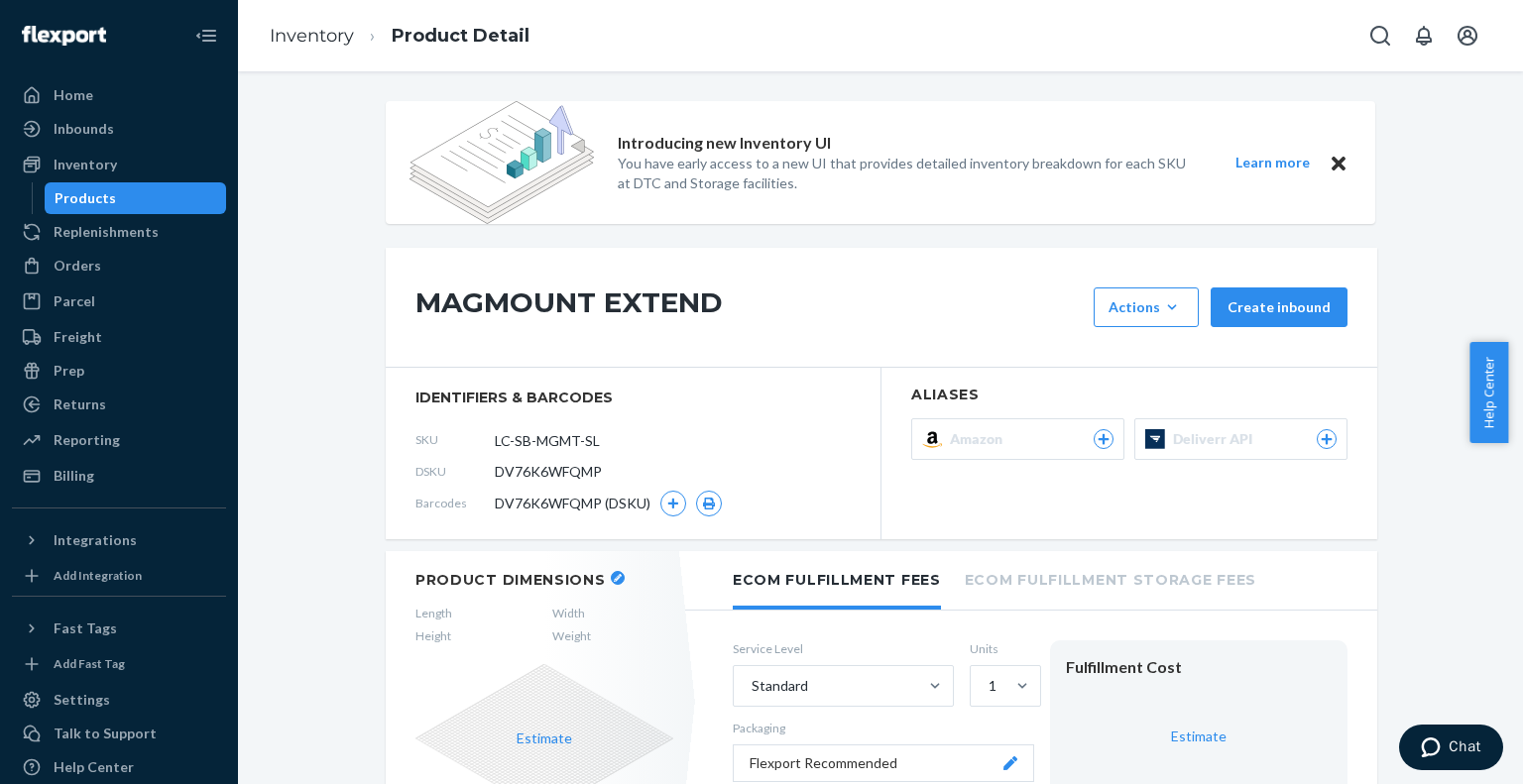 drag, startPoint x: 605, startPoint y: 442, endPoint x: 452, endPoint y: 440, distance: 153.01307 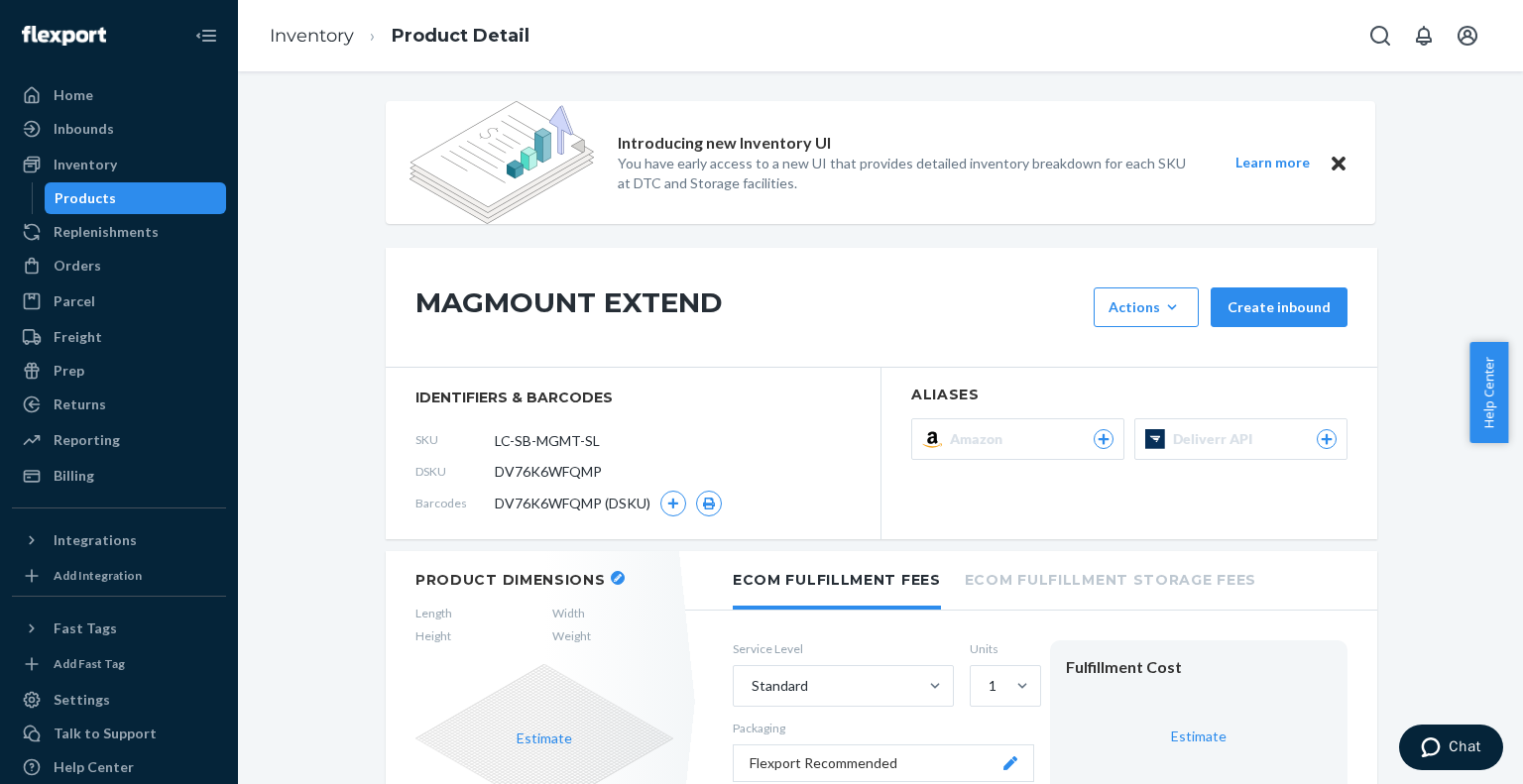 click on "SKU LC-SB-MGMT-SL" at bounding box center (633, 440) 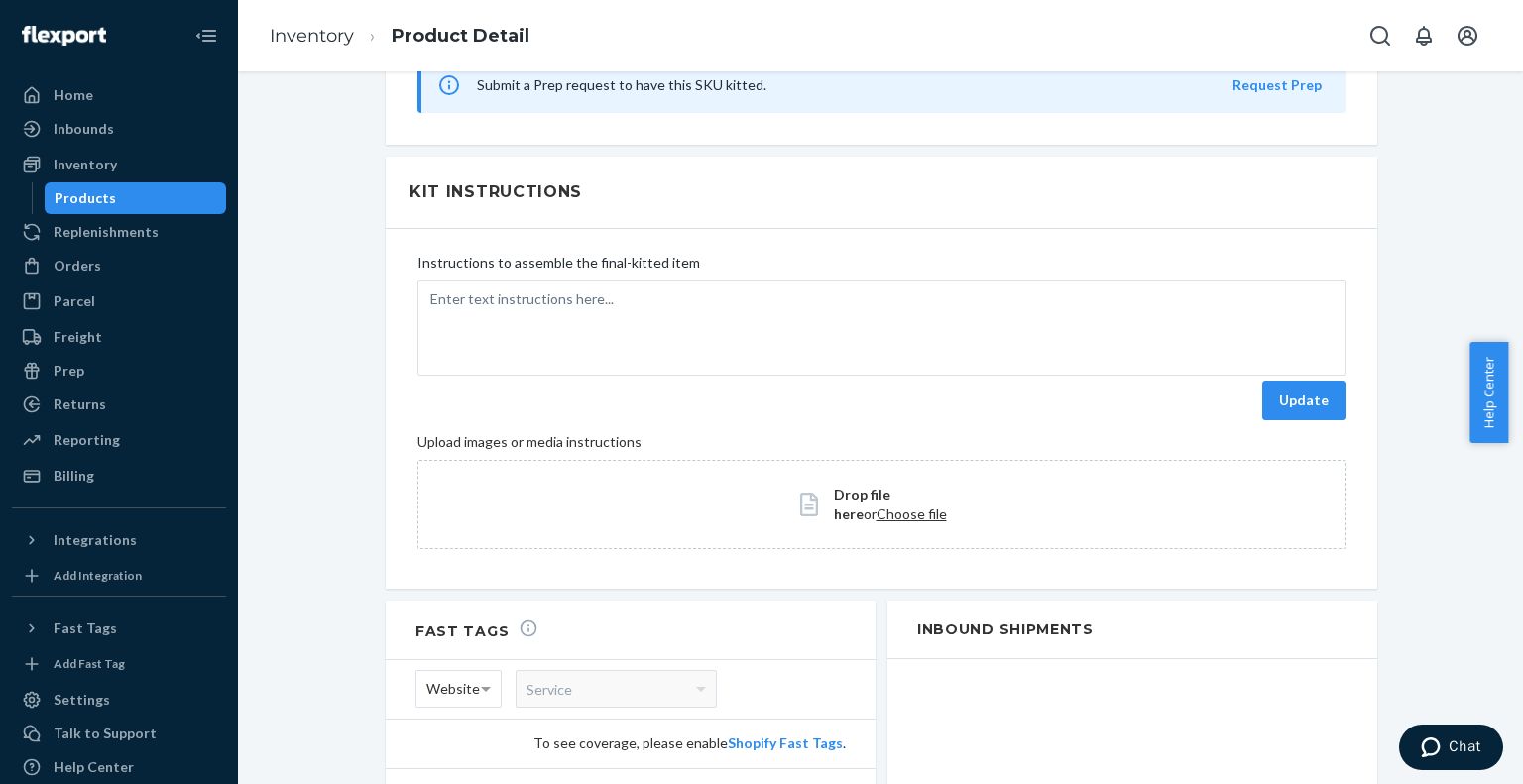 scroll, scrollTop: 2147, scrollLeft: 0, axis: vertical 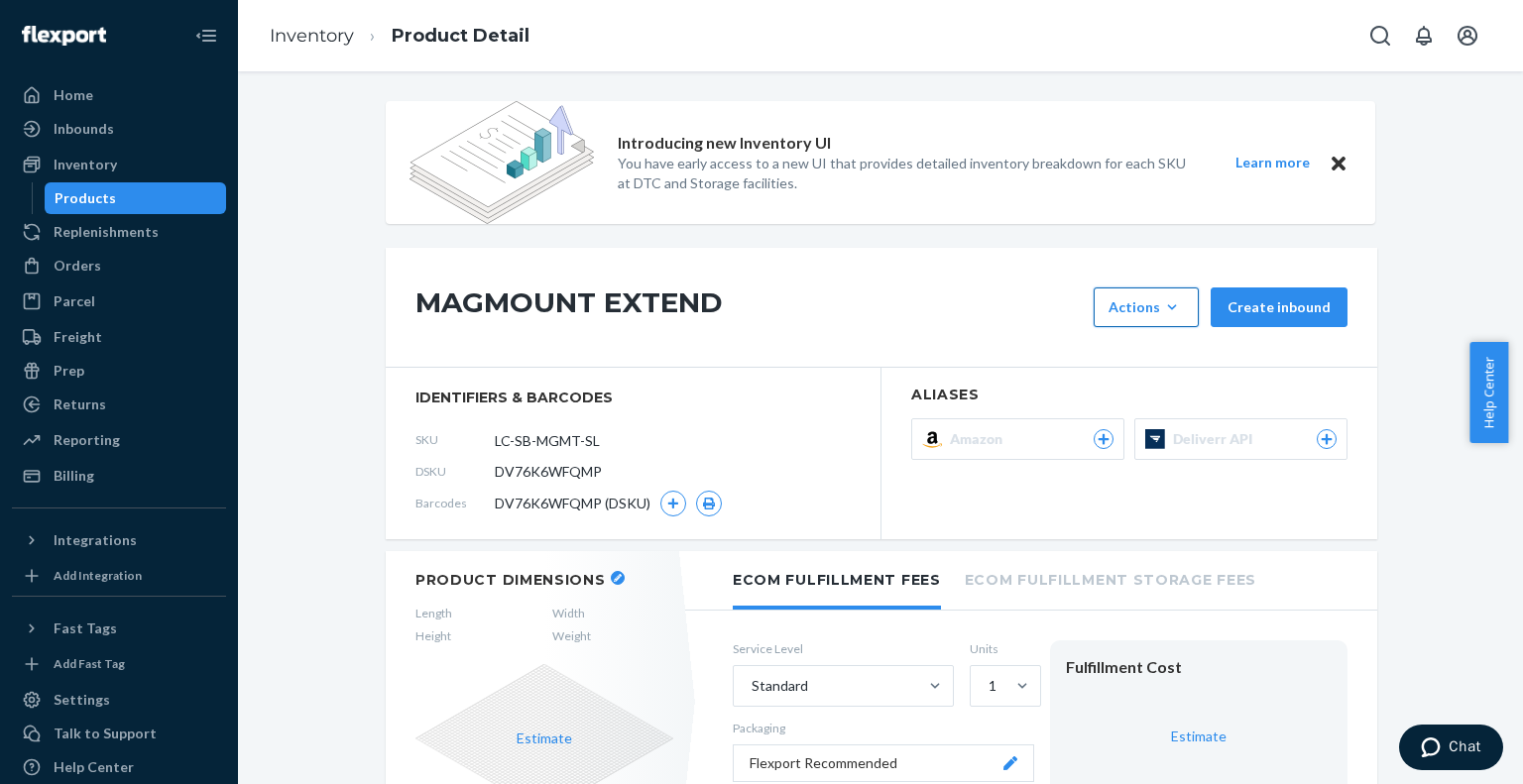 click 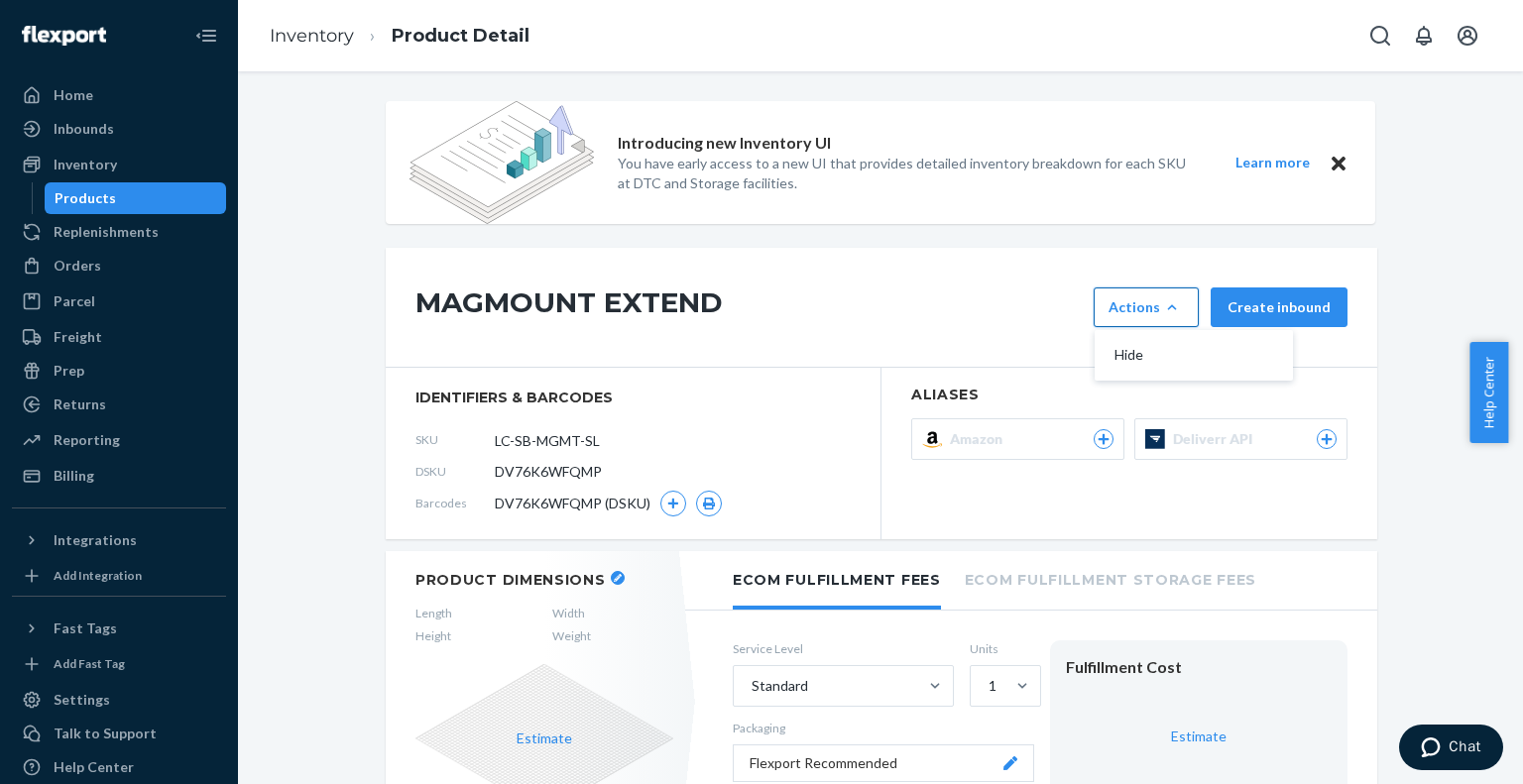 click on "MAGMOUNT EXTEND" at bounding box center [750, 307] 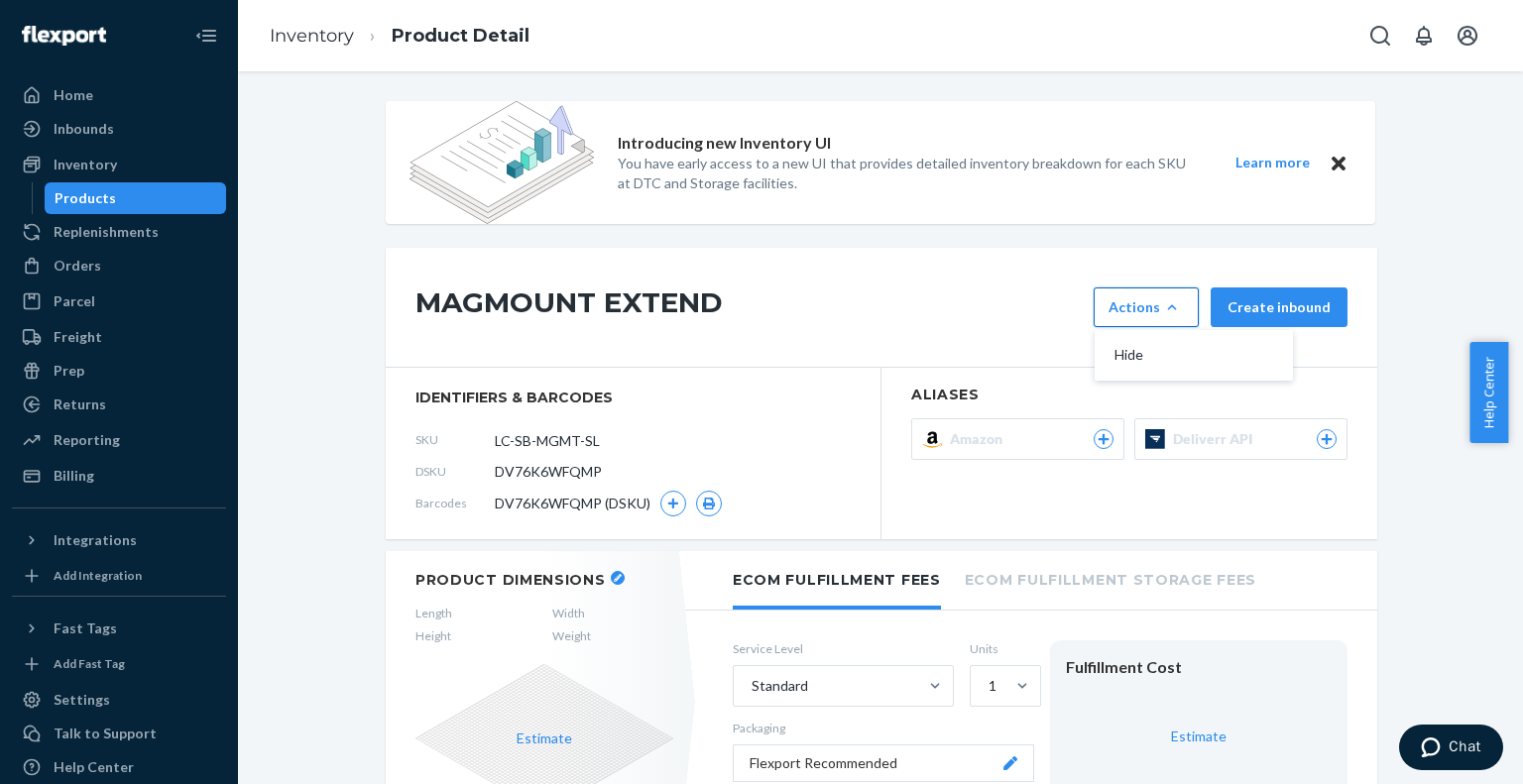 click 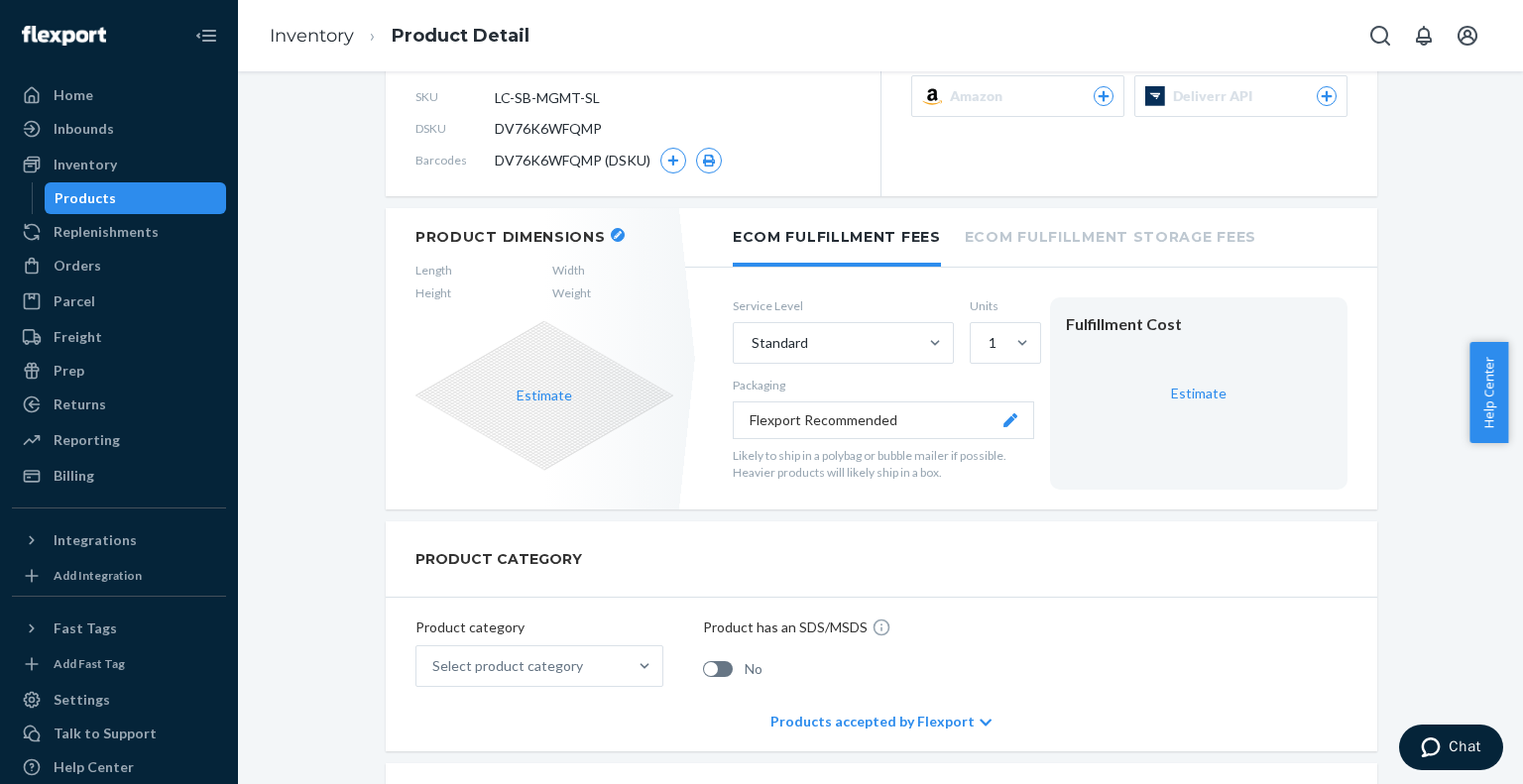 scroll, scrollTop: 0, scrollLeft: 0, axis: both 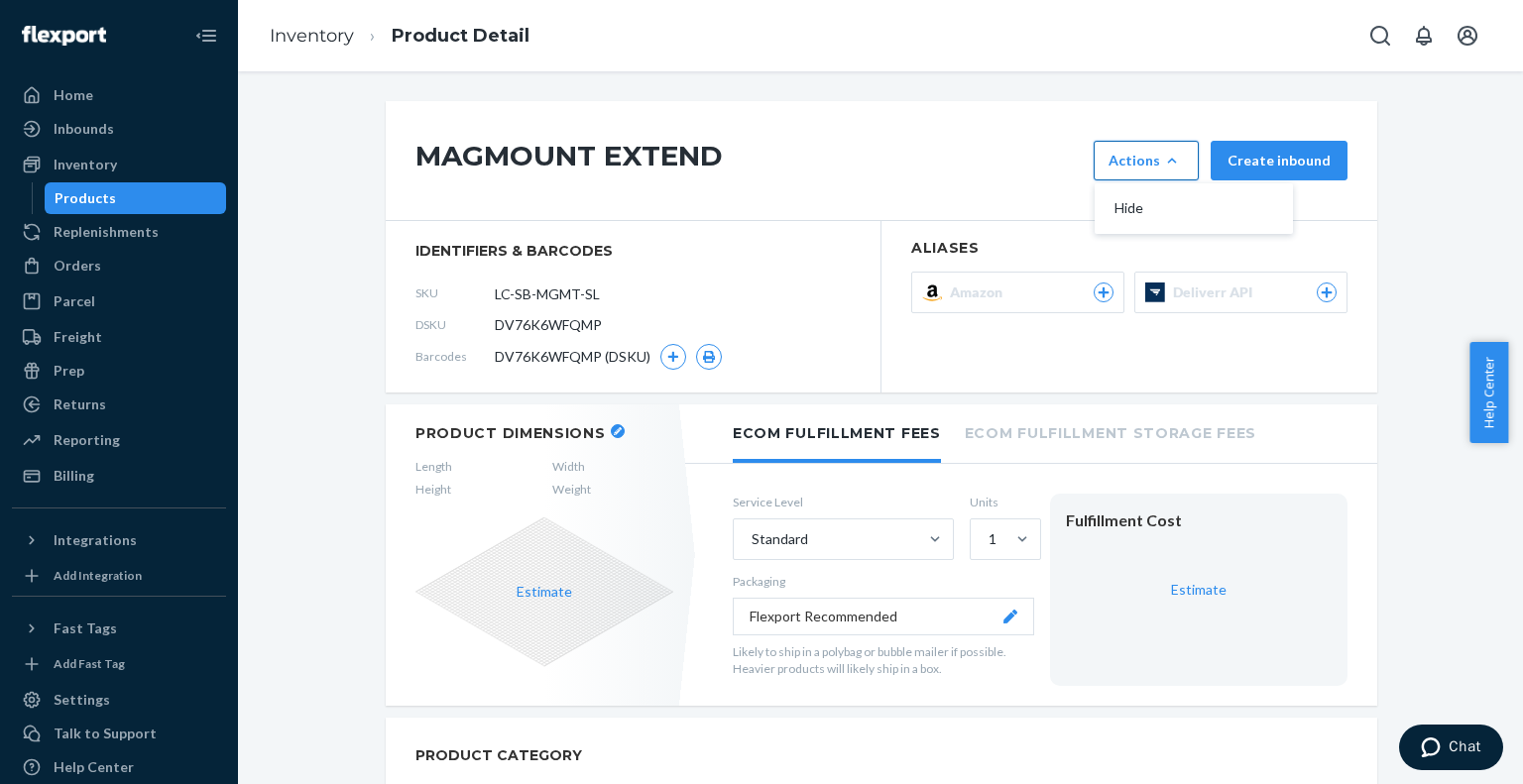 click on "MAGMOUNT EXTEND Actions Hide Create inbound" at bounding box center [881, 161] 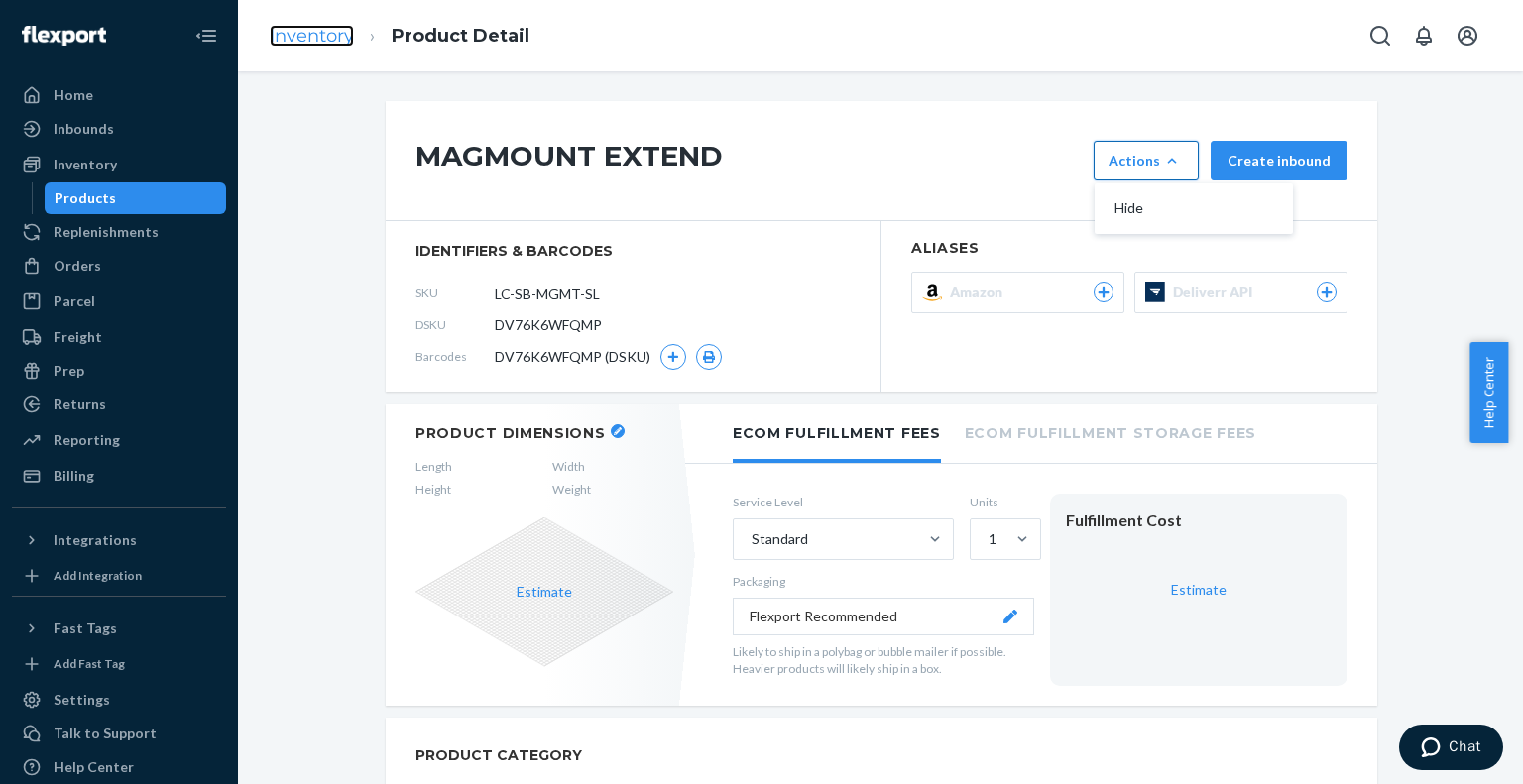 click on "Inventory" at bounding box center [311, 36] 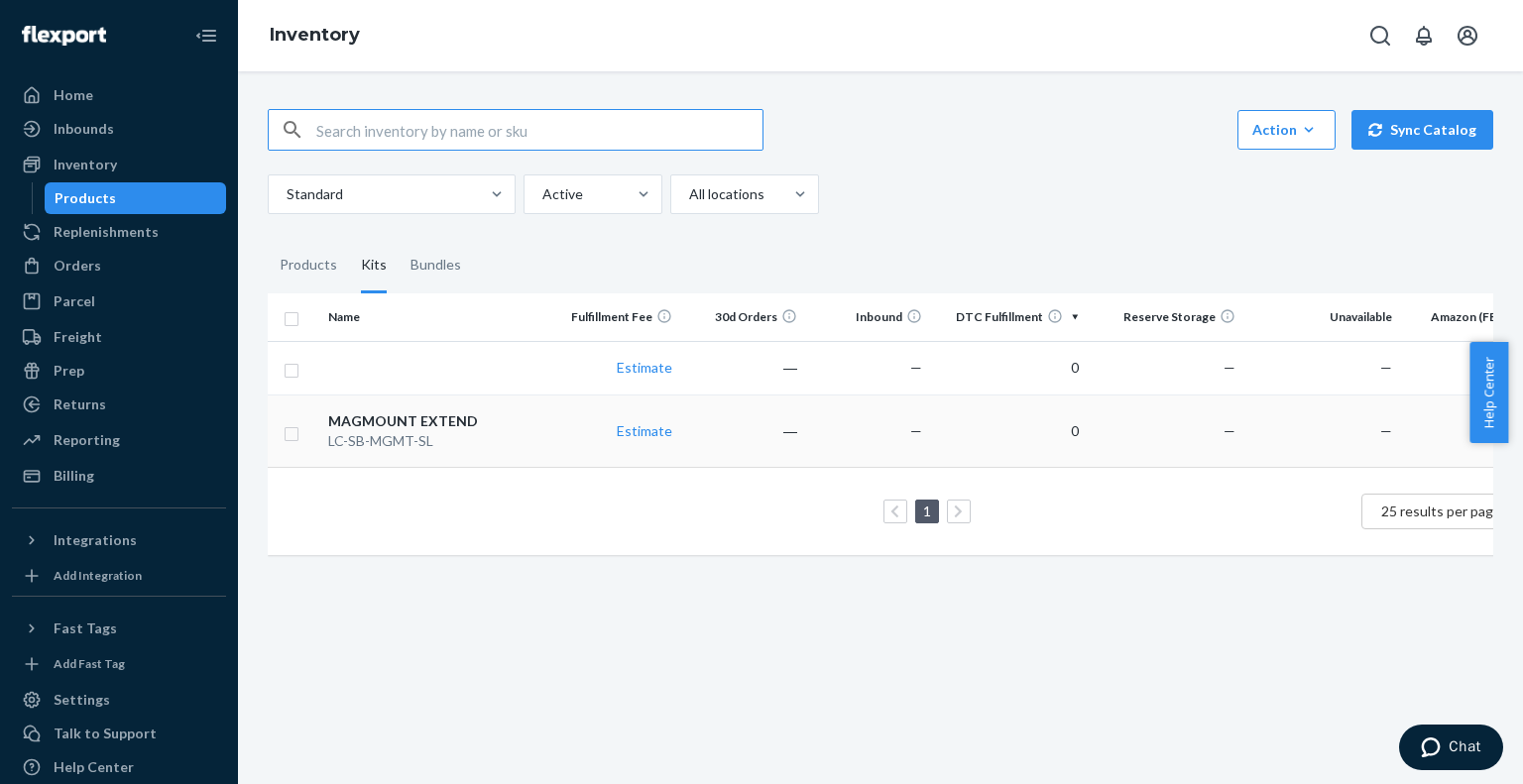 click at bounding box center [292, 431] 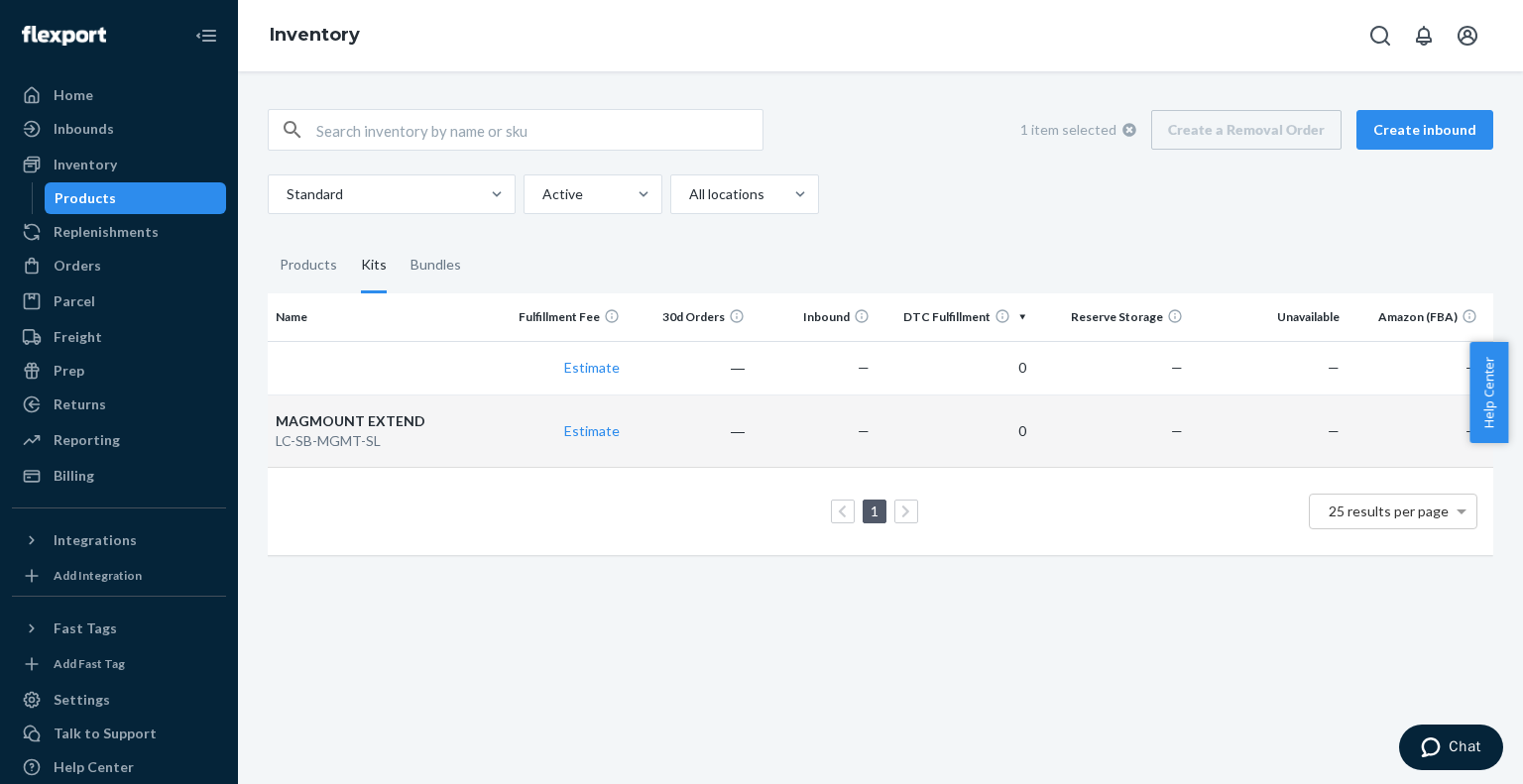 scroll, scrollTop: 0, scrollLeft: 0, axis: both 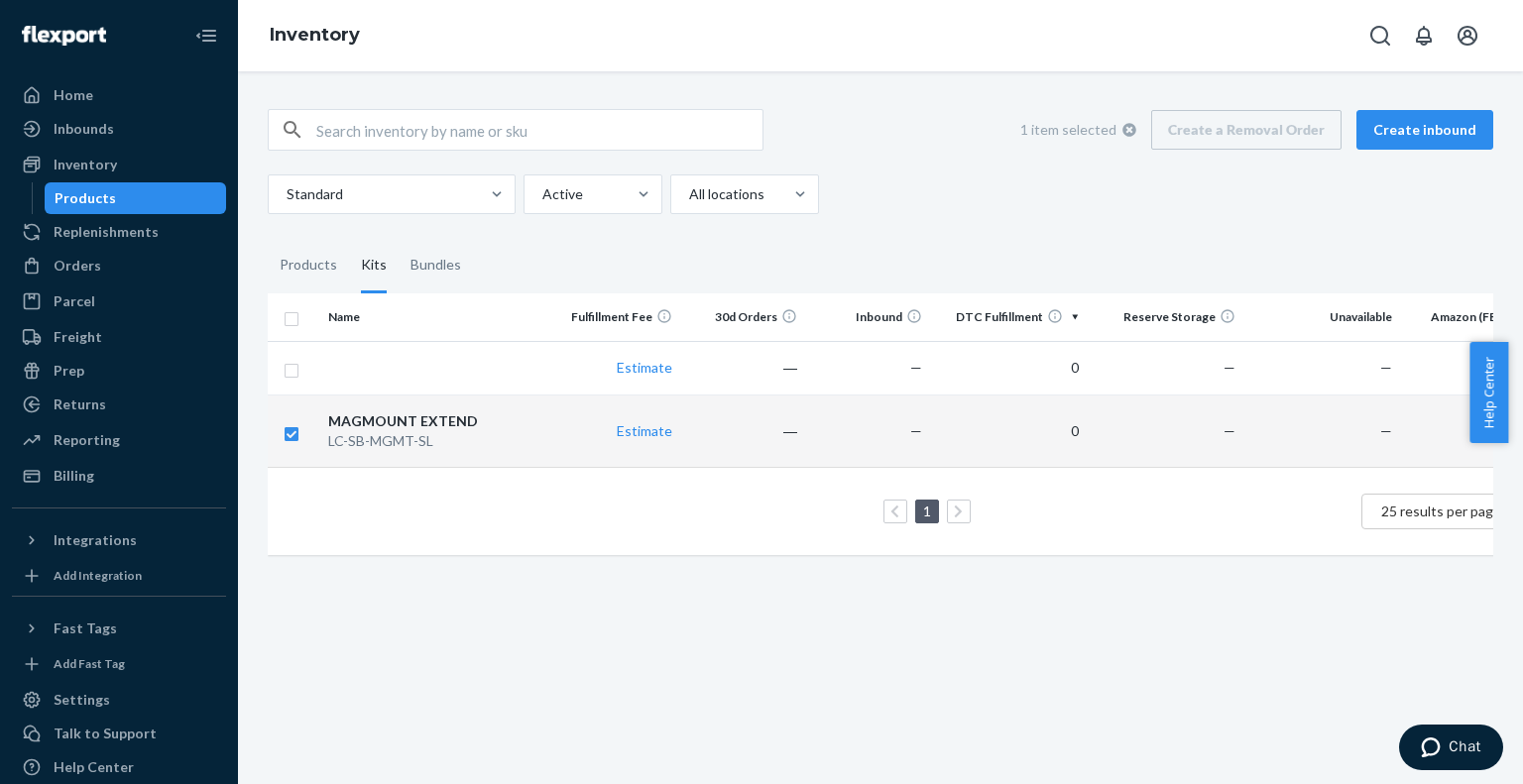 click on "1   item   selected Create a Removal Order Create inbound" at bounding box center [1249, 130] 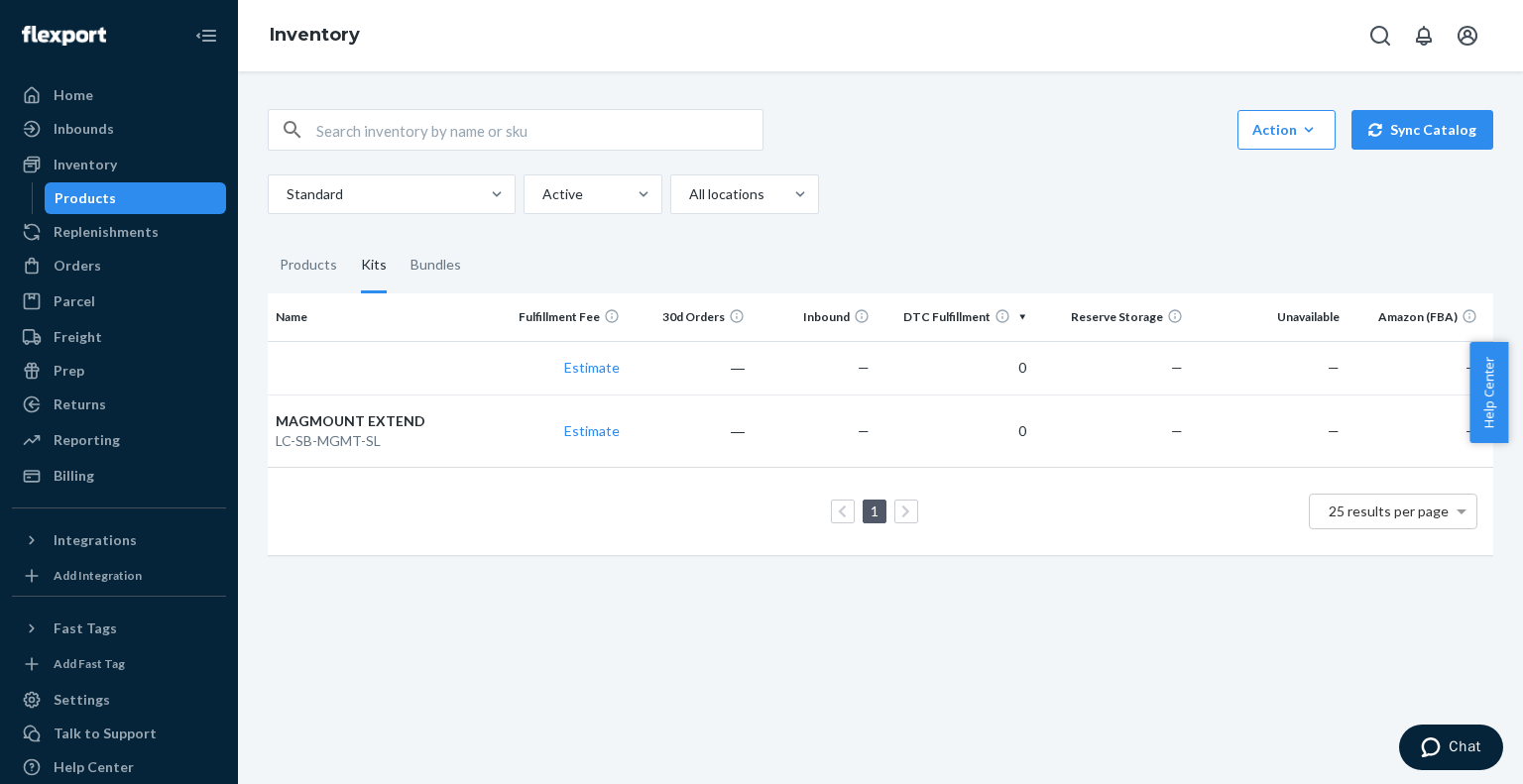 scroll, scrollTop: 0, scrollLeft: 0, axis: both 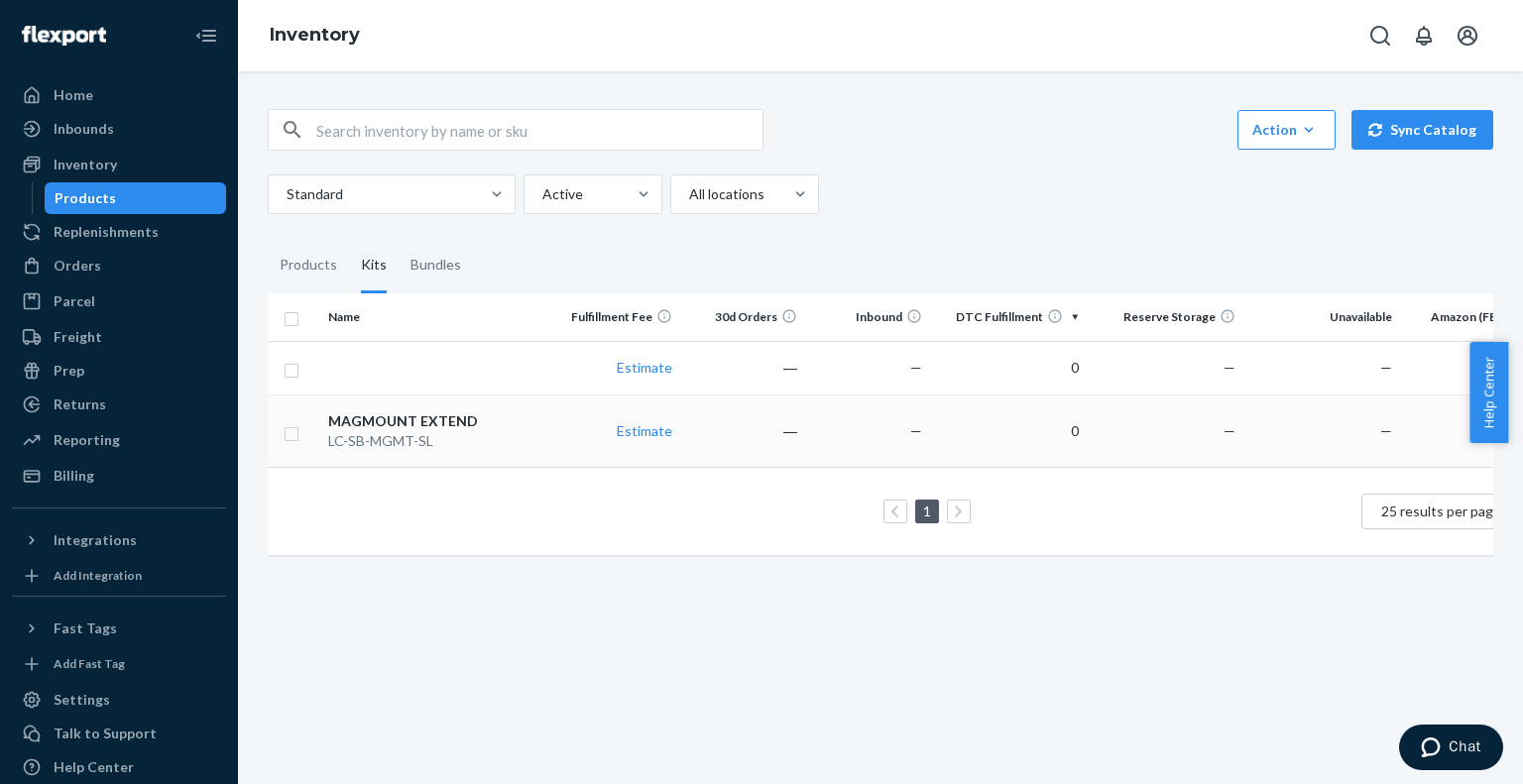 click on "LC-SB-MGMT-SL" at bounding box center [437, 441] 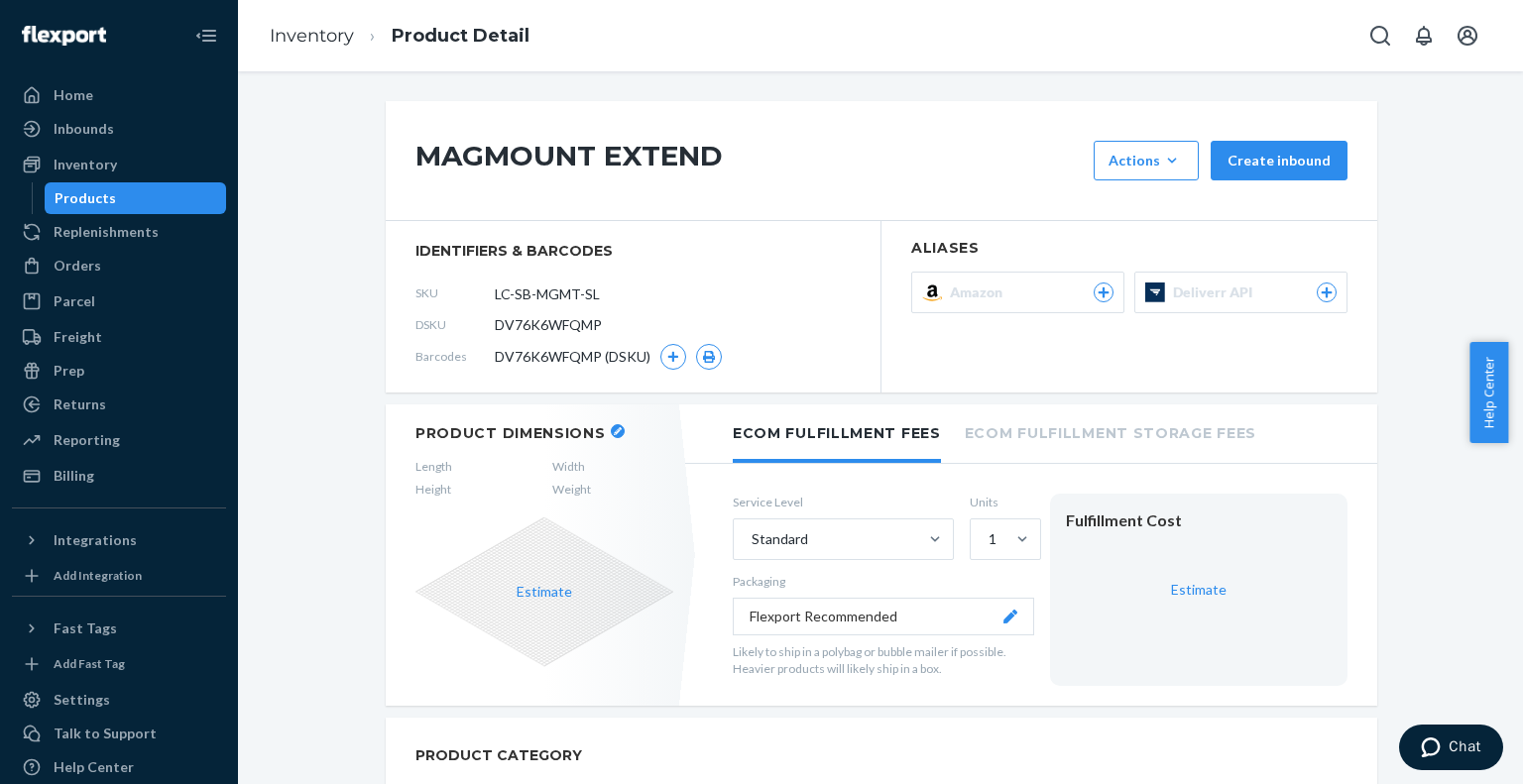 click on "DV76K6WFQMP (DSKU)" at bounding box center [572, 357] 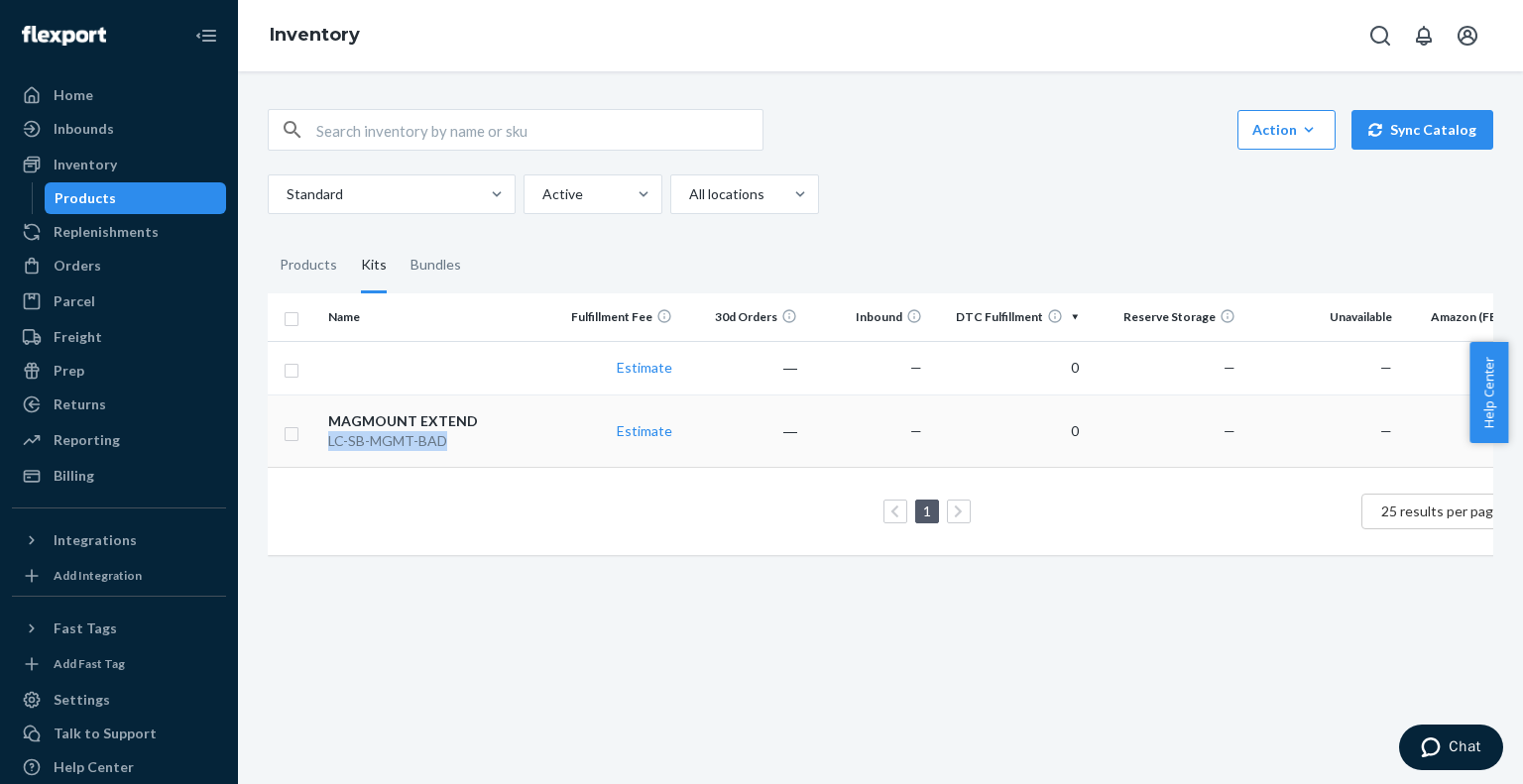 drag, startPoint x: 476, startPoint y: 442, endPoint x: 327, endPoint y: 448, distance: 149.12076 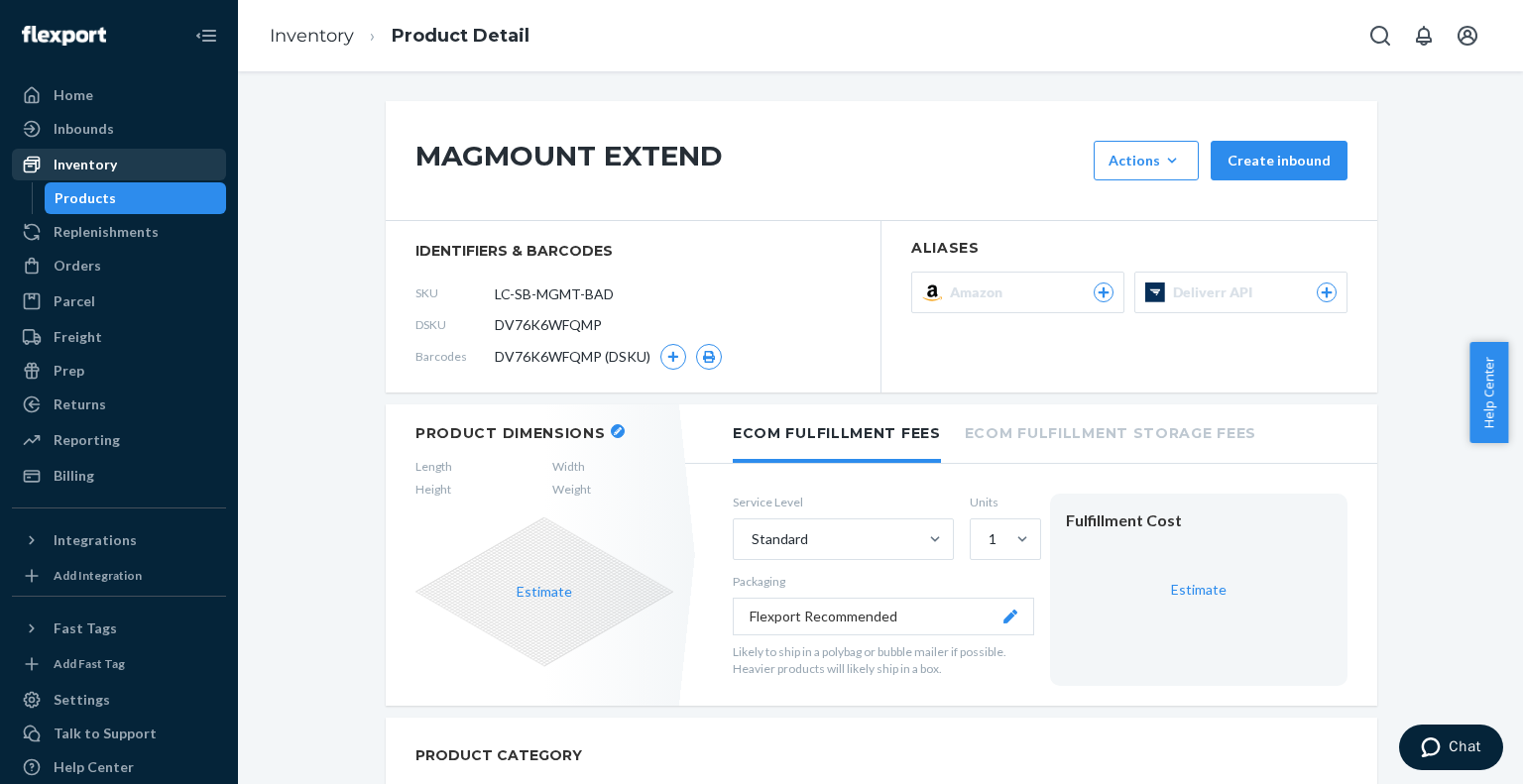 click on "Inventory" at bounding box center (85, 165) 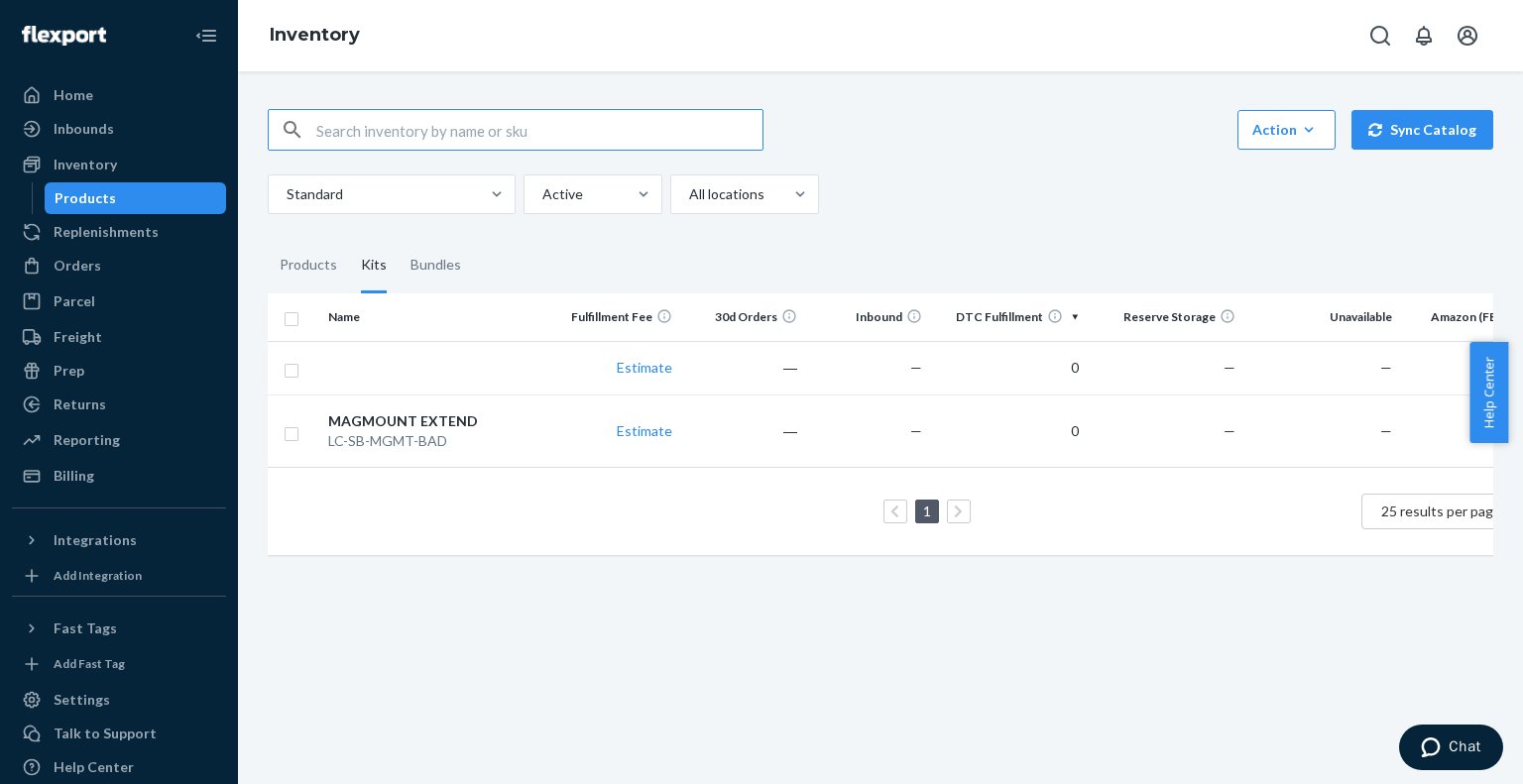 click at bounding box center (539, 130) 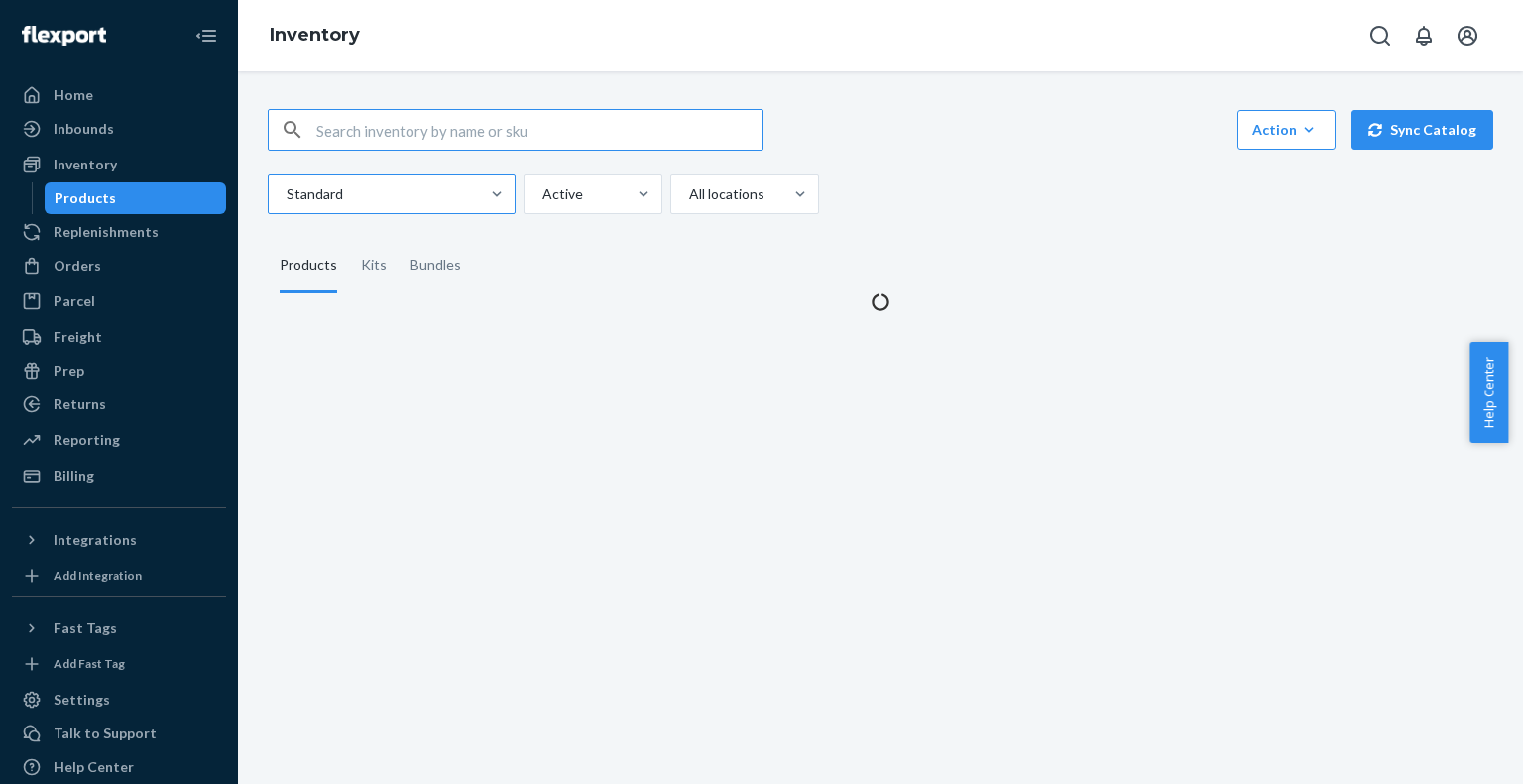 scroll, scrollTop: 0, scrollLeft: 0, axis: both 